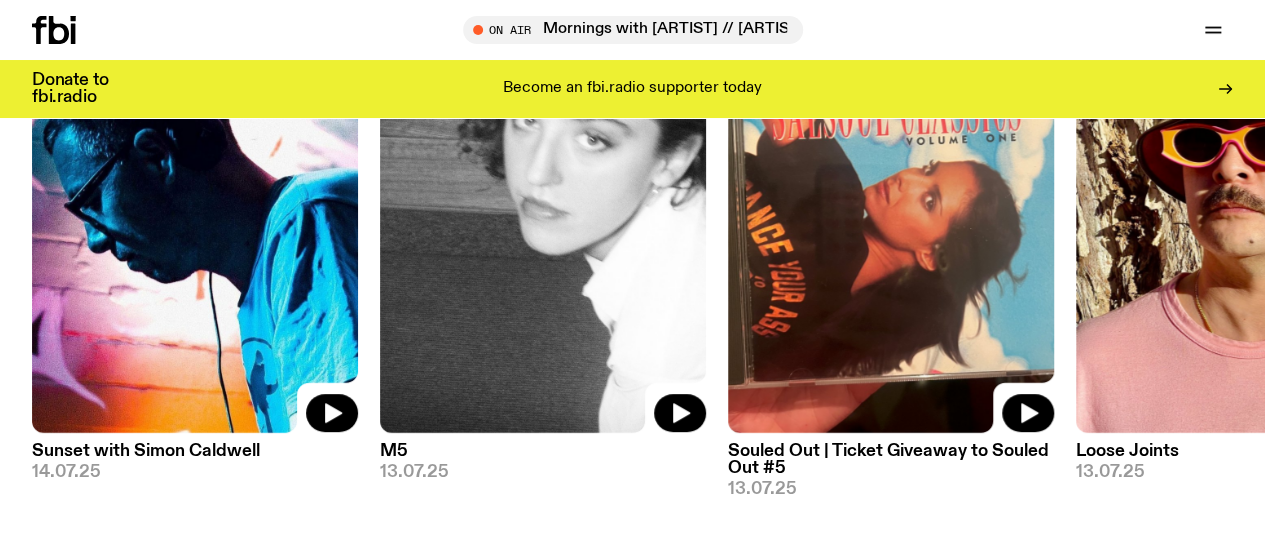 scroll, scrollTop: 270, scrollLeft: 0, axis: vertical 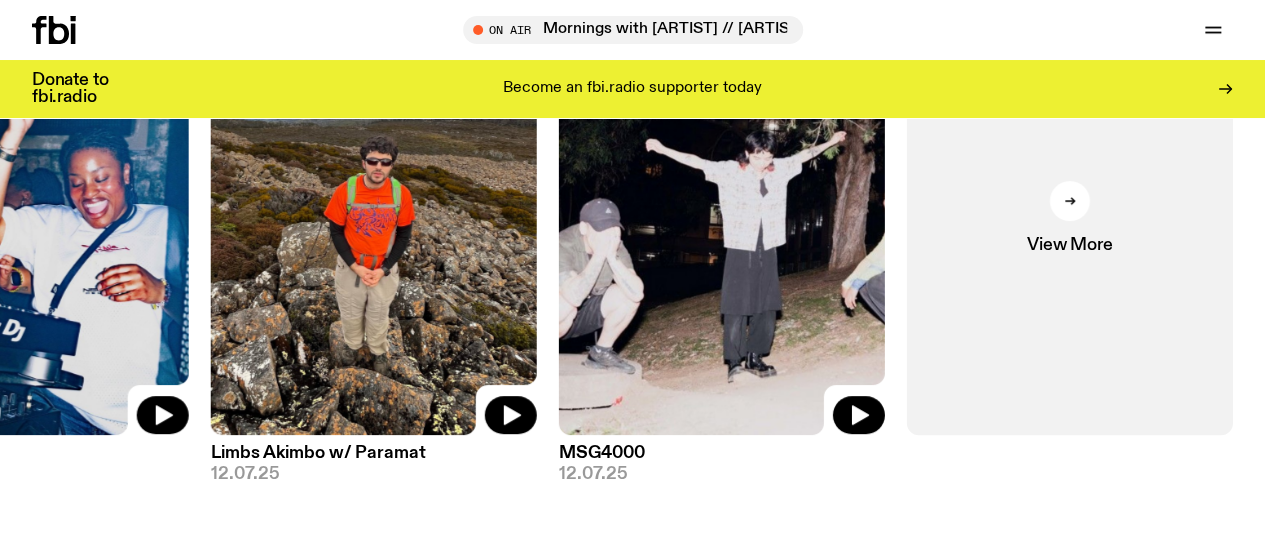 click on "View More" 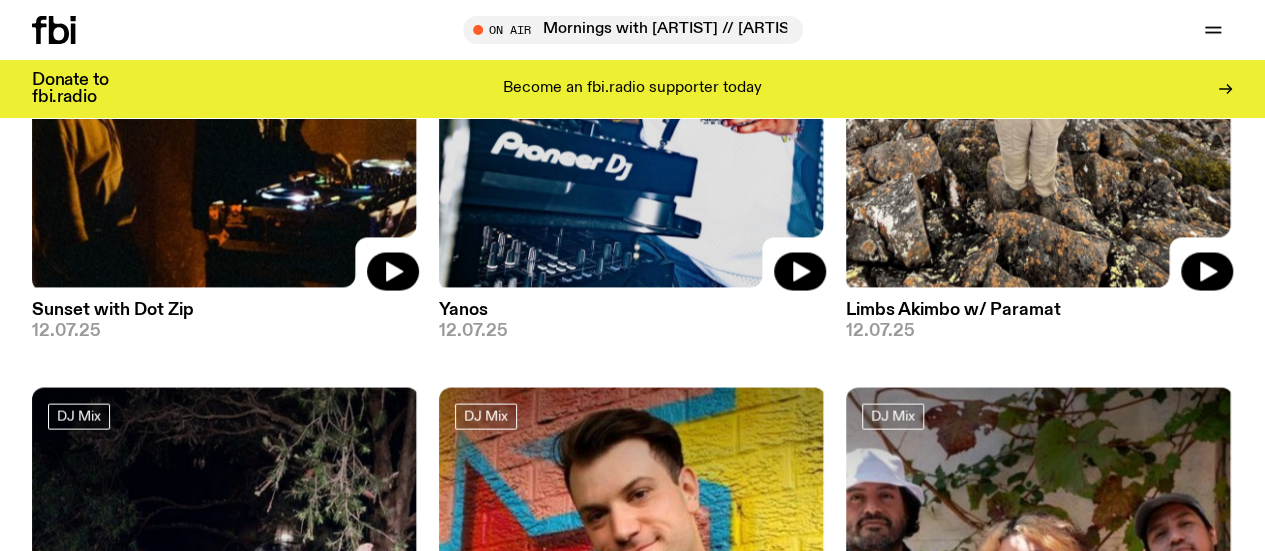 scroll, scrollTop: 1745, scrollLeft: 0, axis: vertical 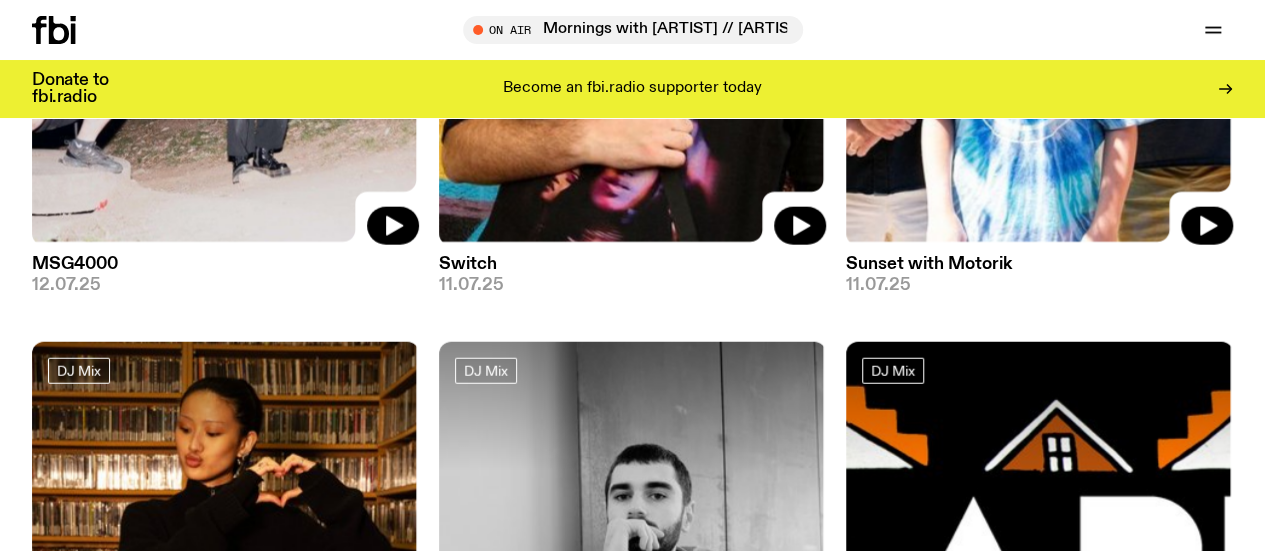 click 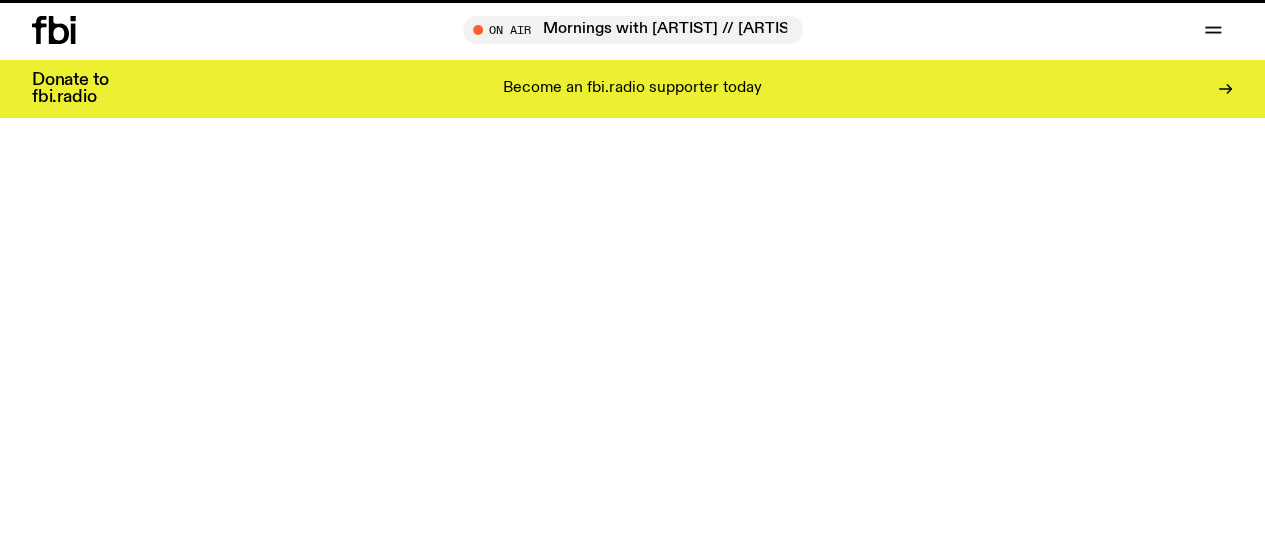 scroll, scrollTop: 0, scrollLeft: 0, axis: both 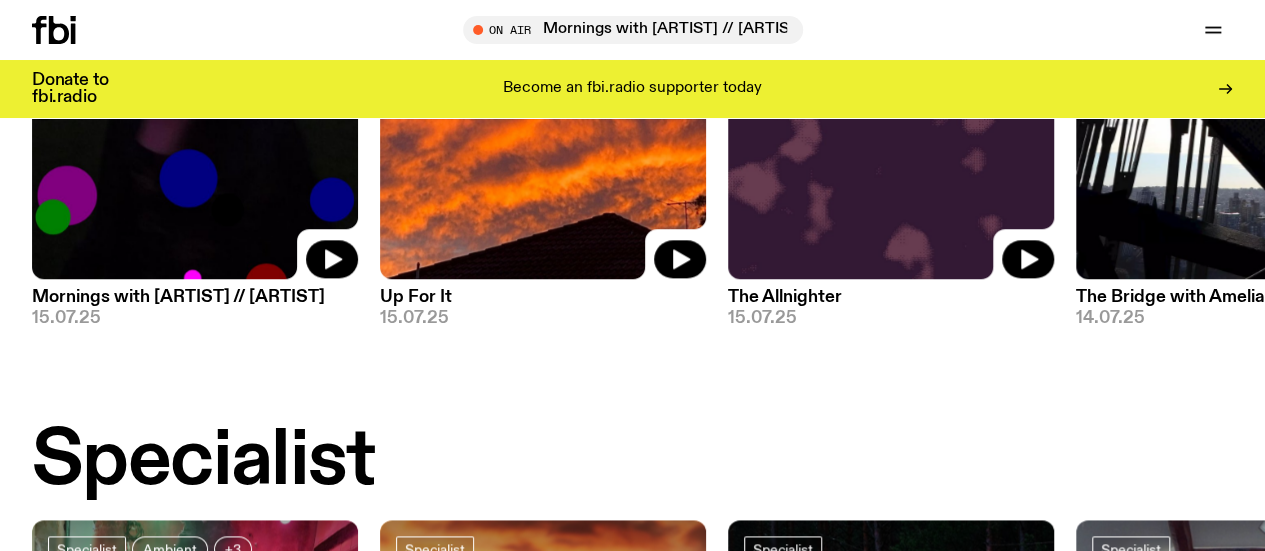 click 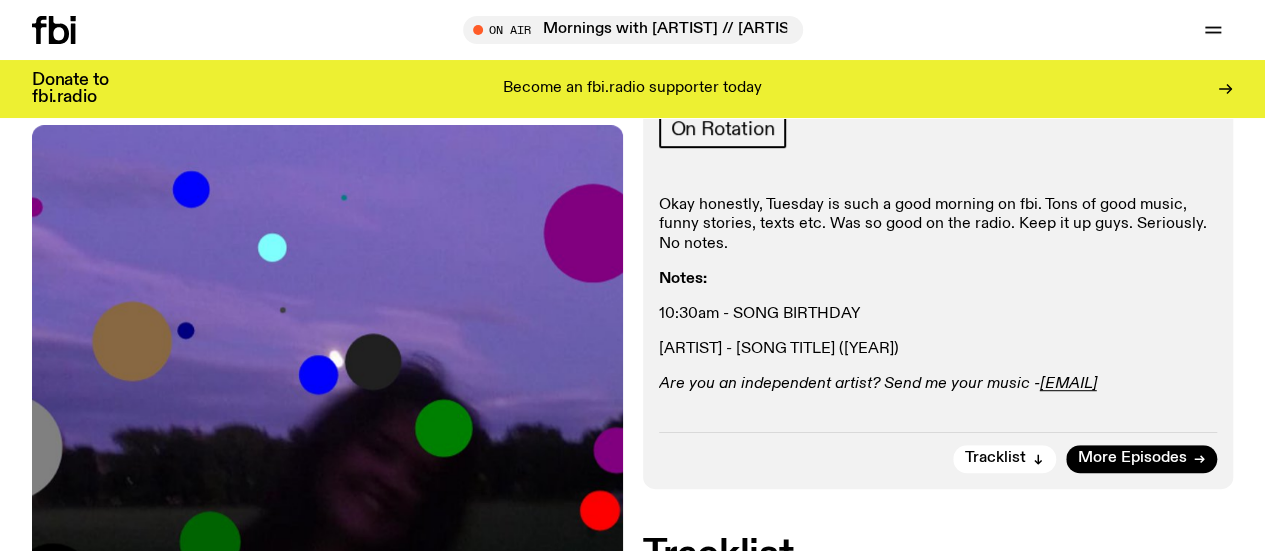 scroll, scrollTop: 392, scrollLeft: 0, axis: vertical 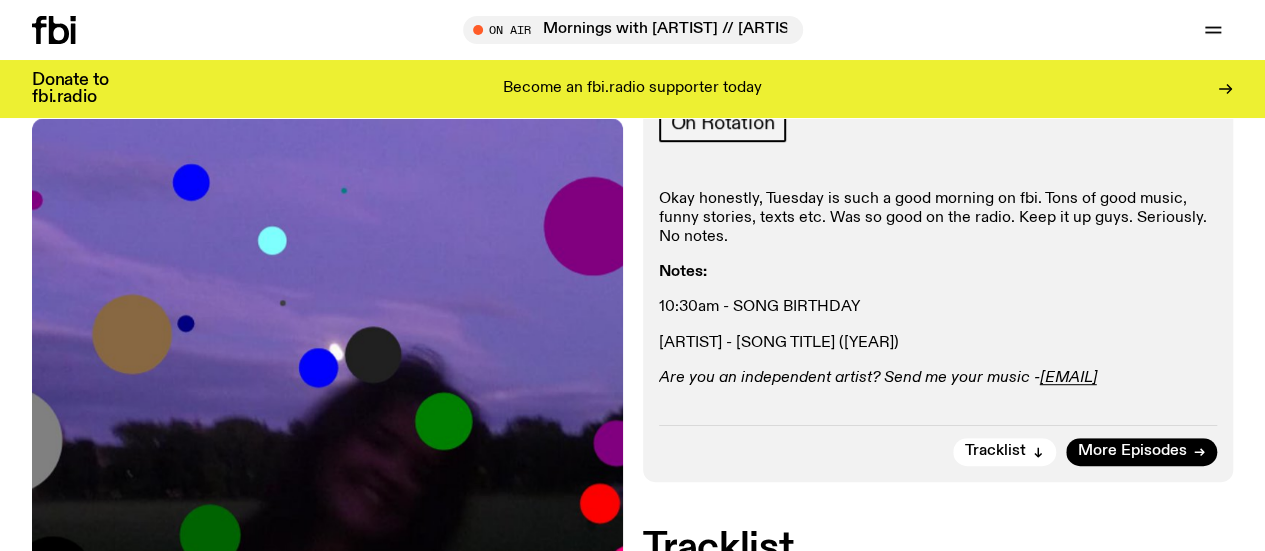 click on "Are you an independent artist? Send me your music -" 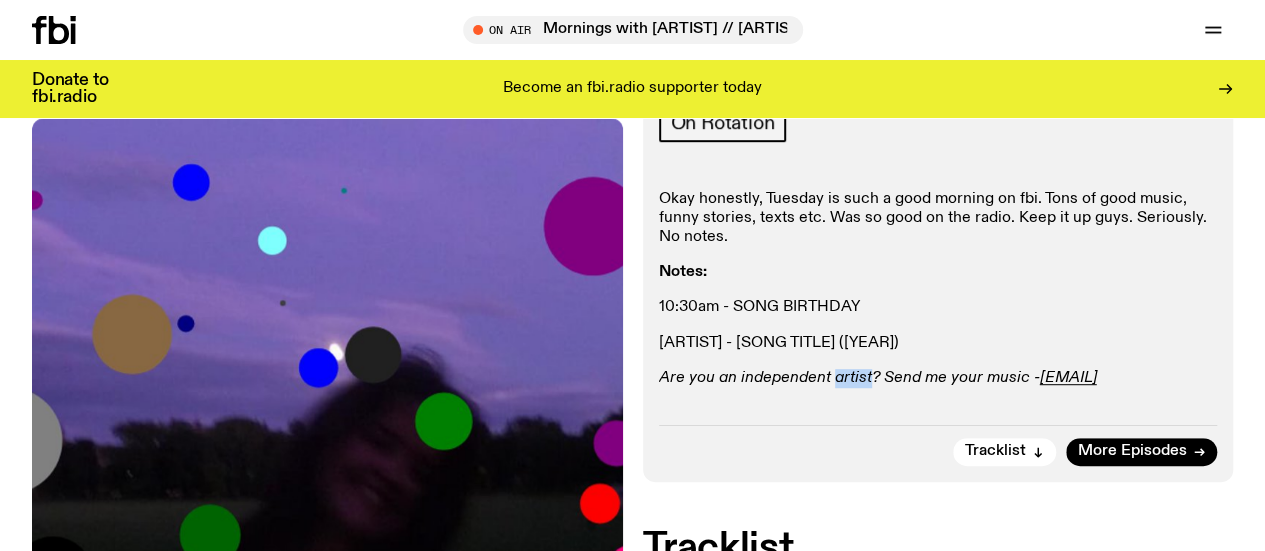 click on "Are you an independent artist? Send me your music -" 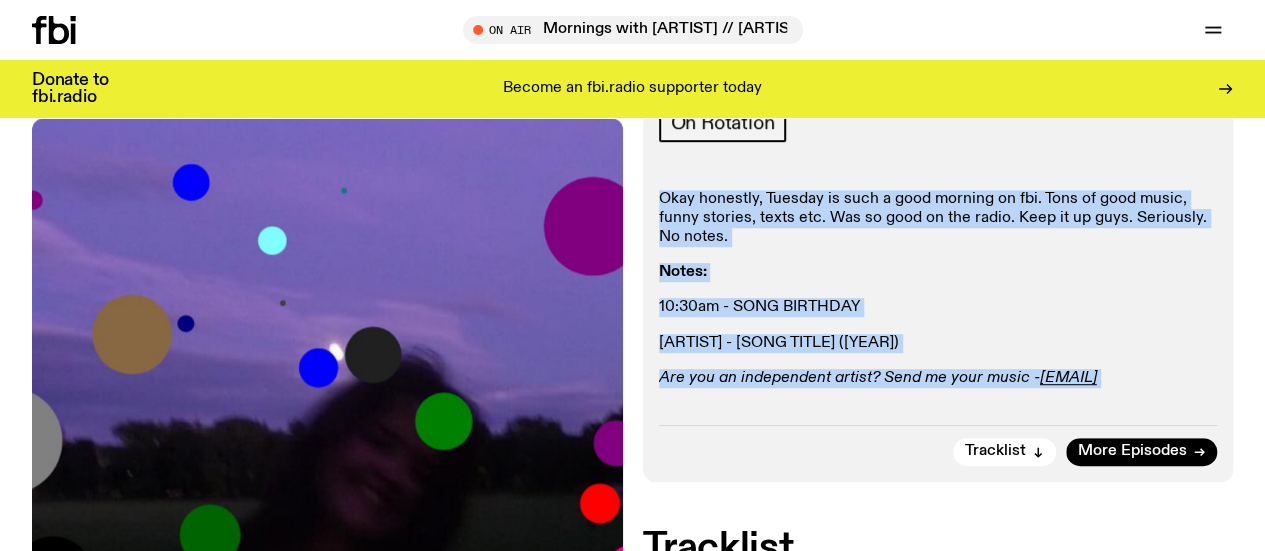 drag, startPoint x: 847, startPoint y: 410, endPoint x: 820, endPoint y: 264, distance: 148.47559 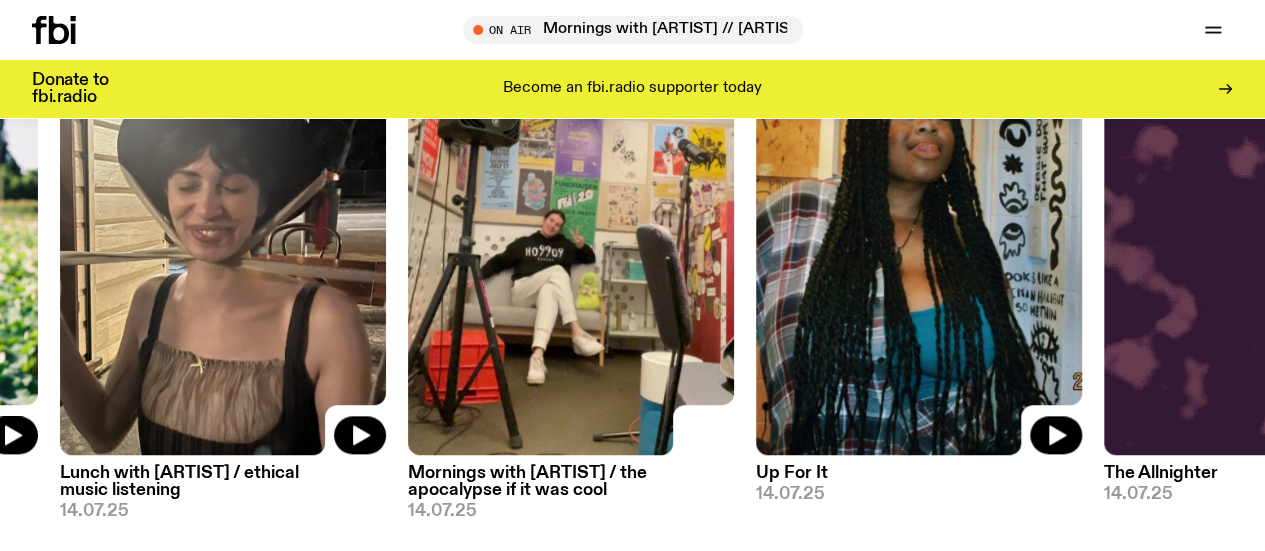 scroll, scrollTop: 927, scrollLeft: 0, axis: vertical 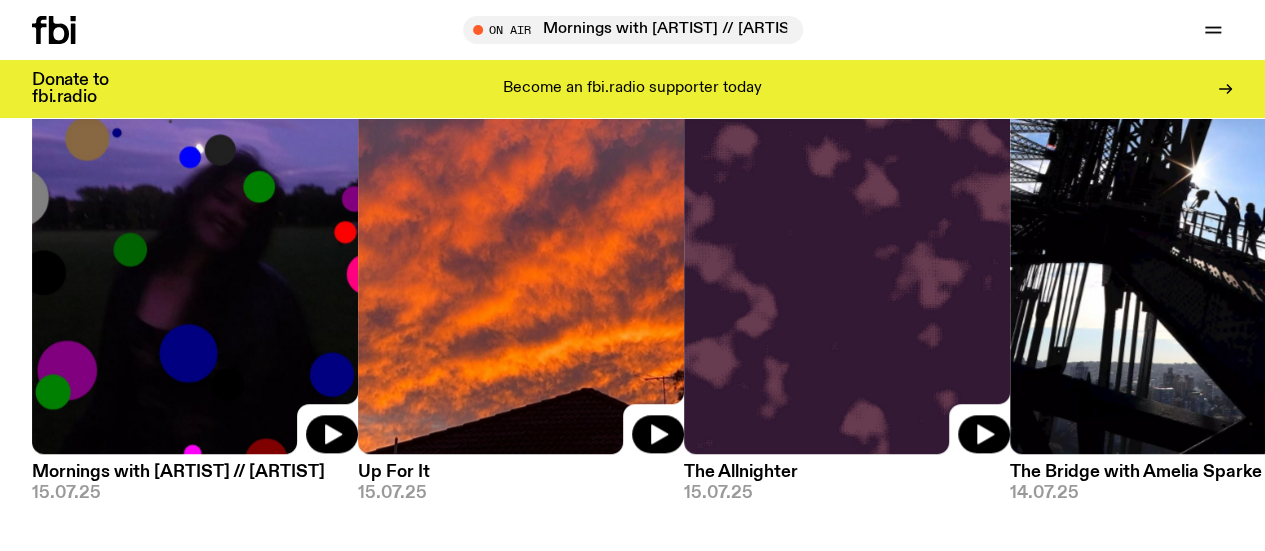 click on "View More" 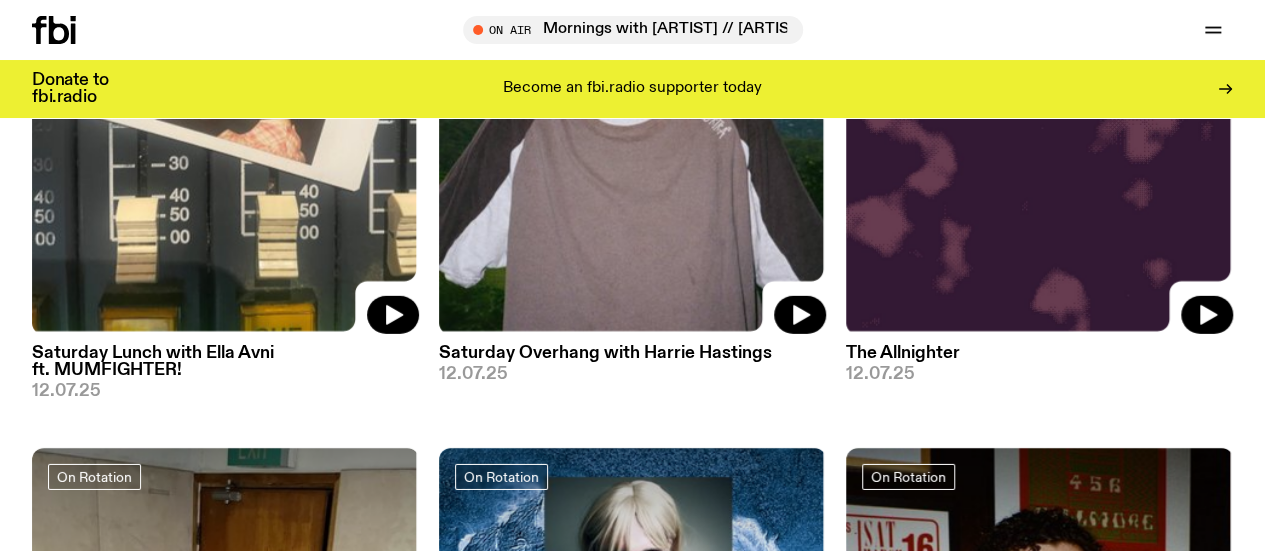 scroll, scrollTop: 3015, scrollLeft: 0, axis: vertical 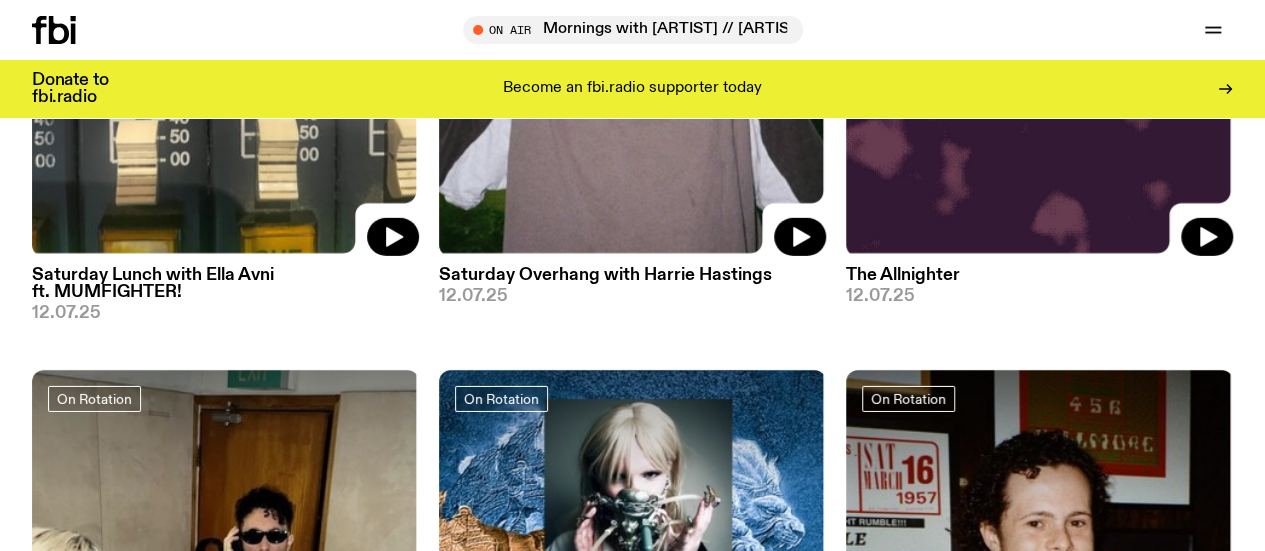 drag, startPoint x: 126, startPoint y: 220, endPoint x: 0, endPoint y: 222, distance: 126.01587 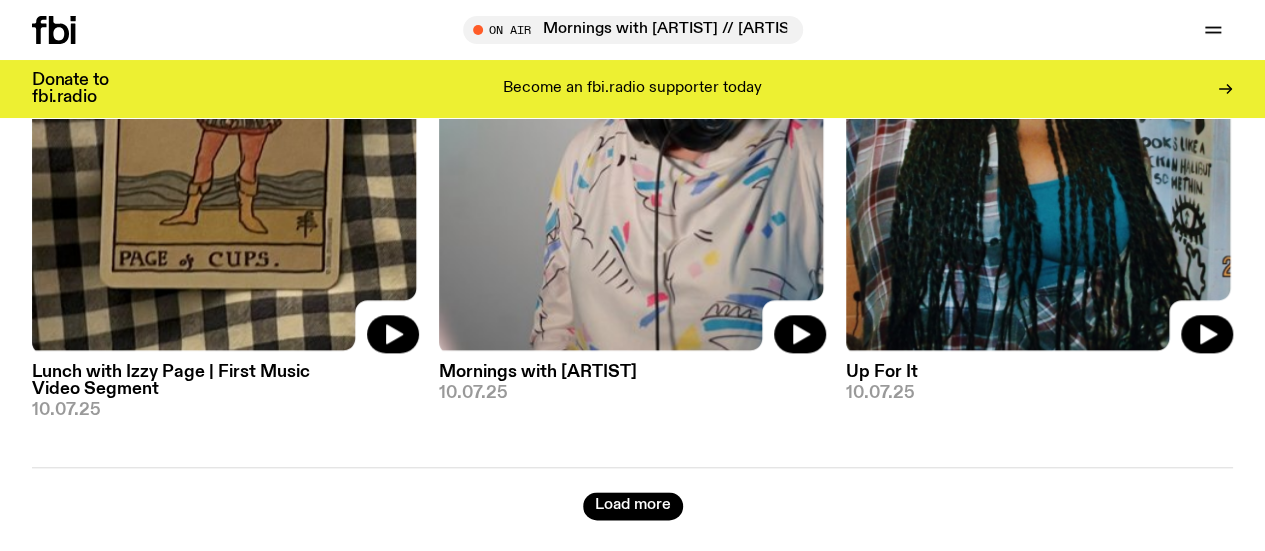 scroll, scrollTop: 4811, scrollLeft: 0, axis: vertical 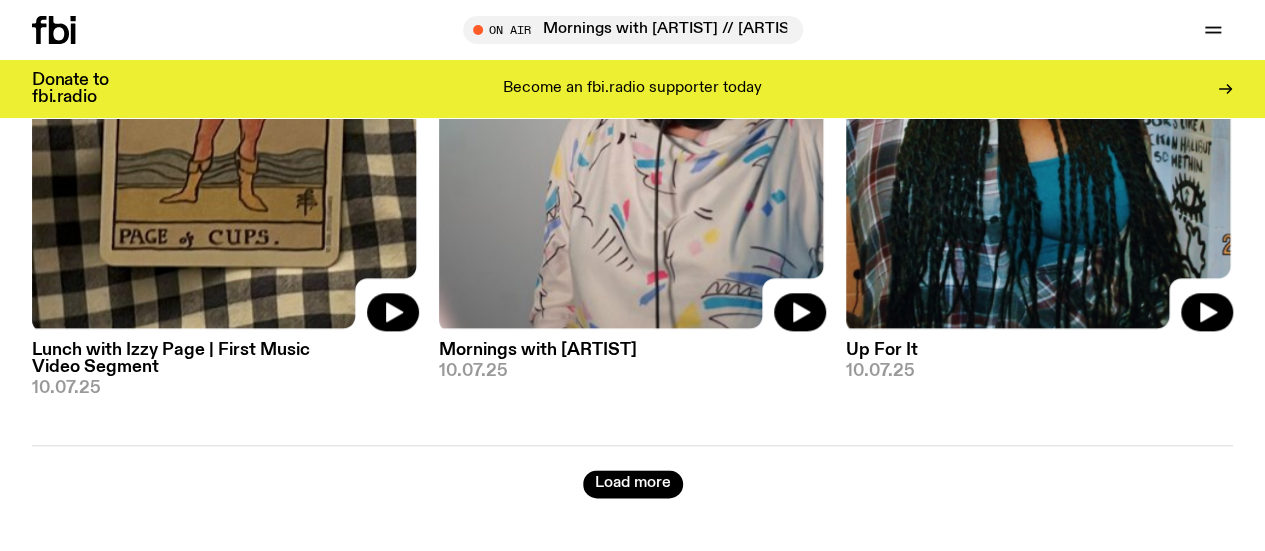 click on "Load more" at bounding box center [633, 484] 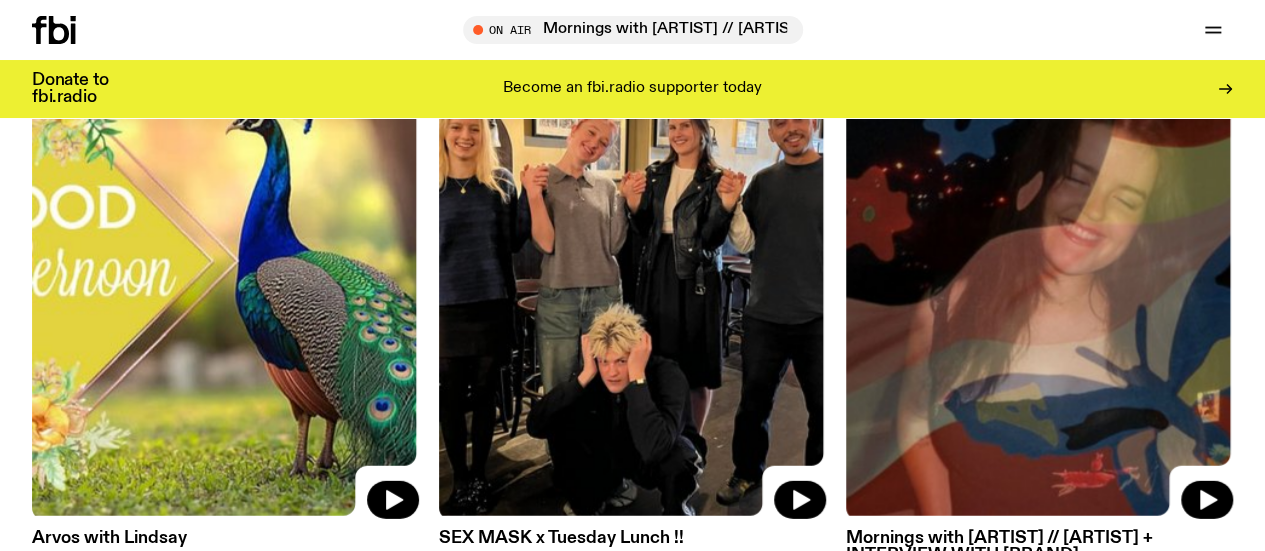 scroll, scrollTop: 6540, scrollLeft: 0, axis: vertical 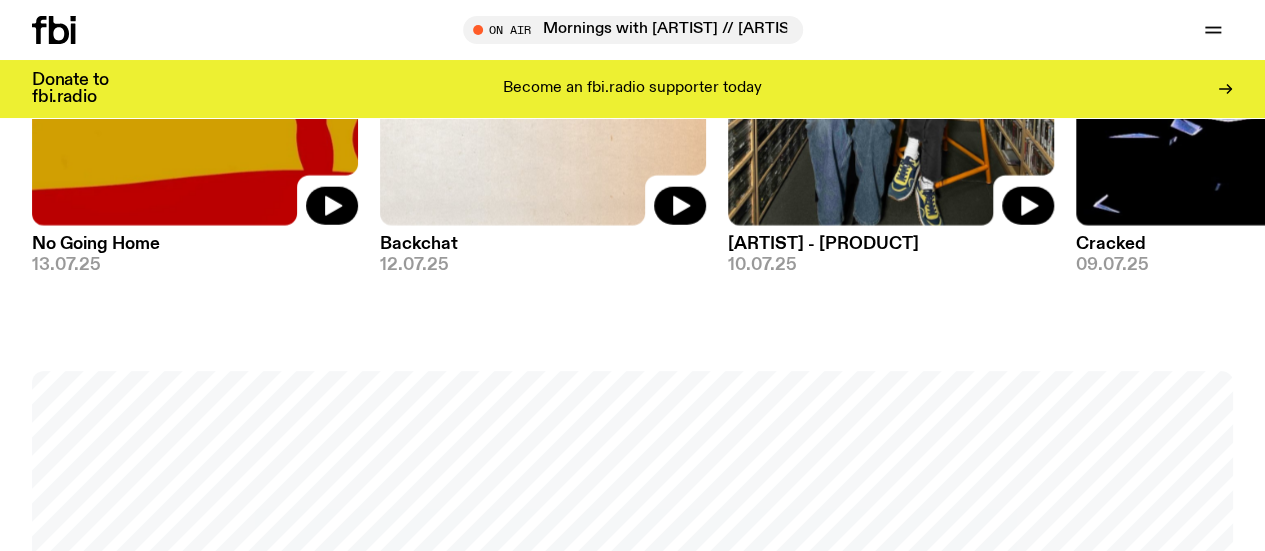 click on "Schedule" at bounding box center (0, 0) 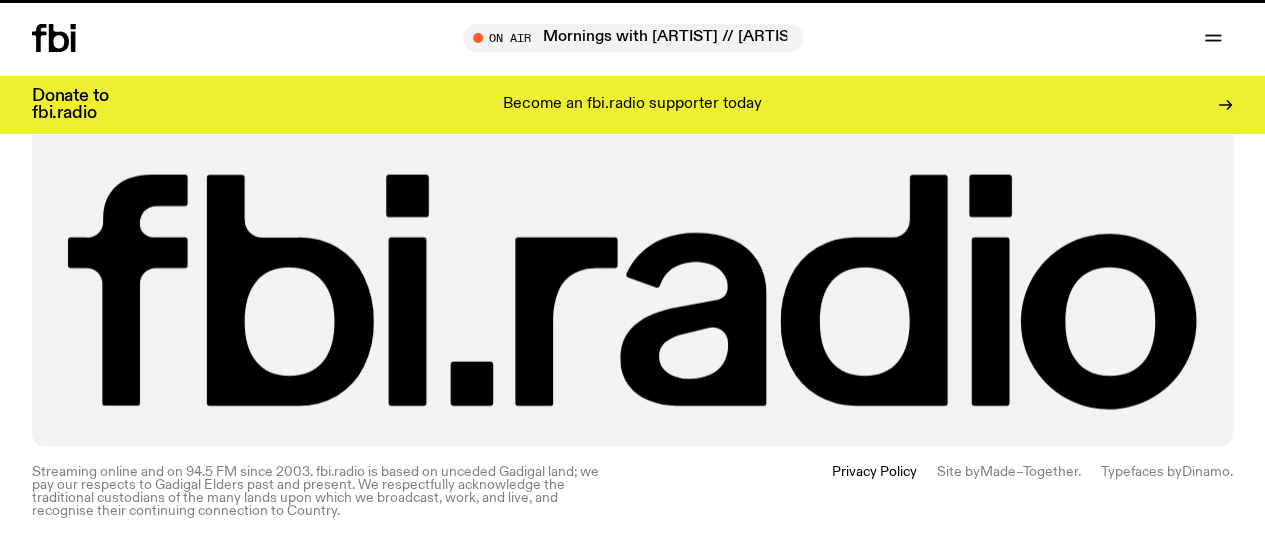 scroll, scrollTop: 0, scrollLeft: 0, axis: both 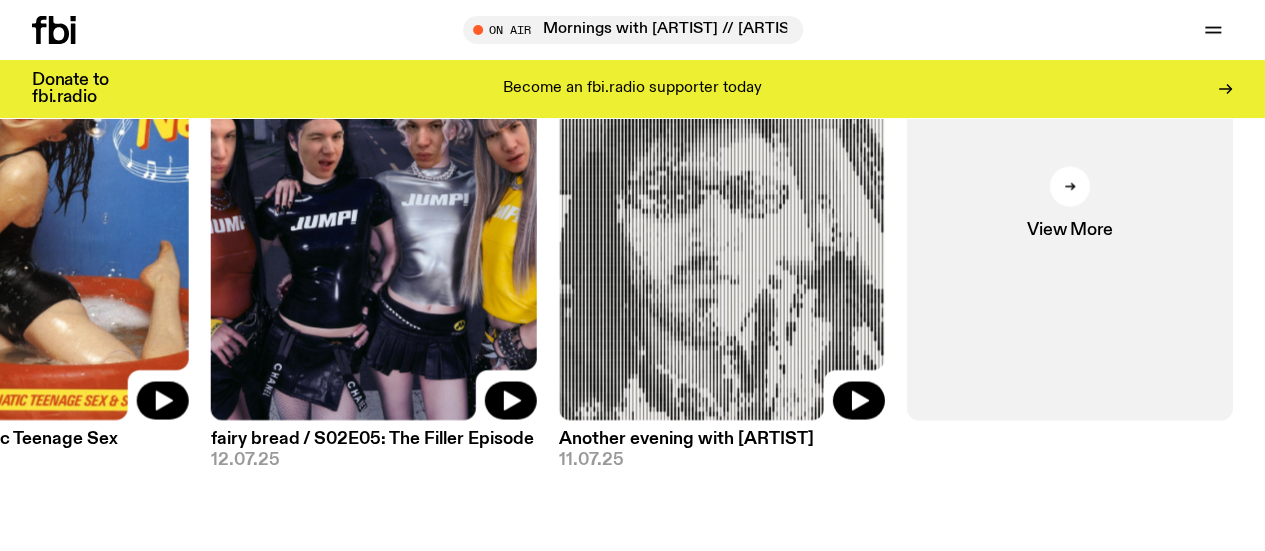 click on "View More" at bounding box center [1069, 230] 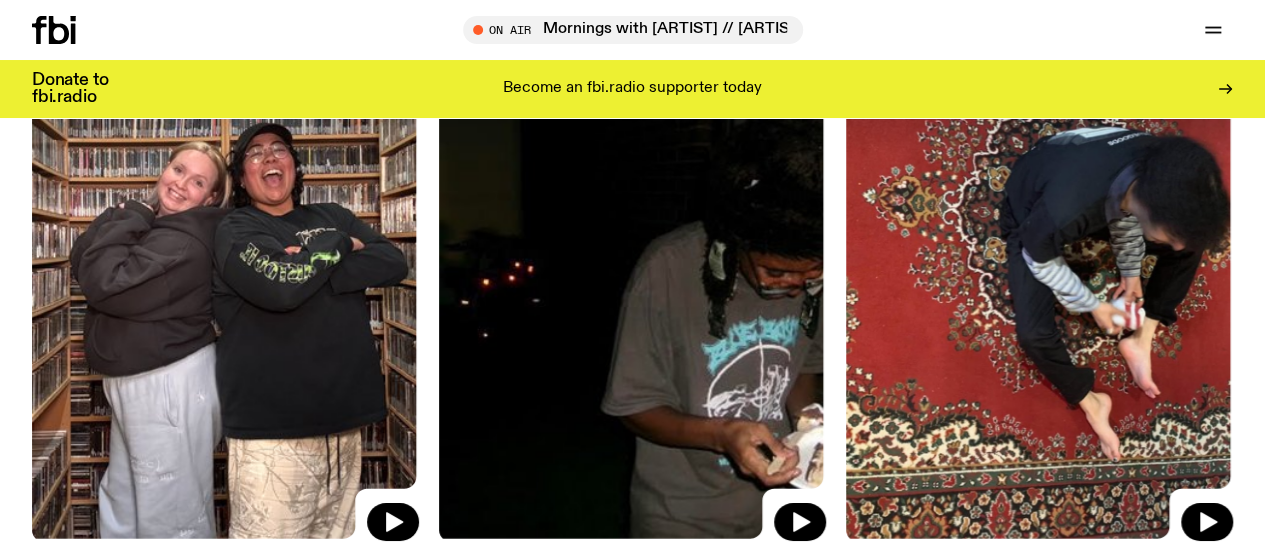 scroll, scrollTop: 3379, scrollLeft: 0, axis: vertical 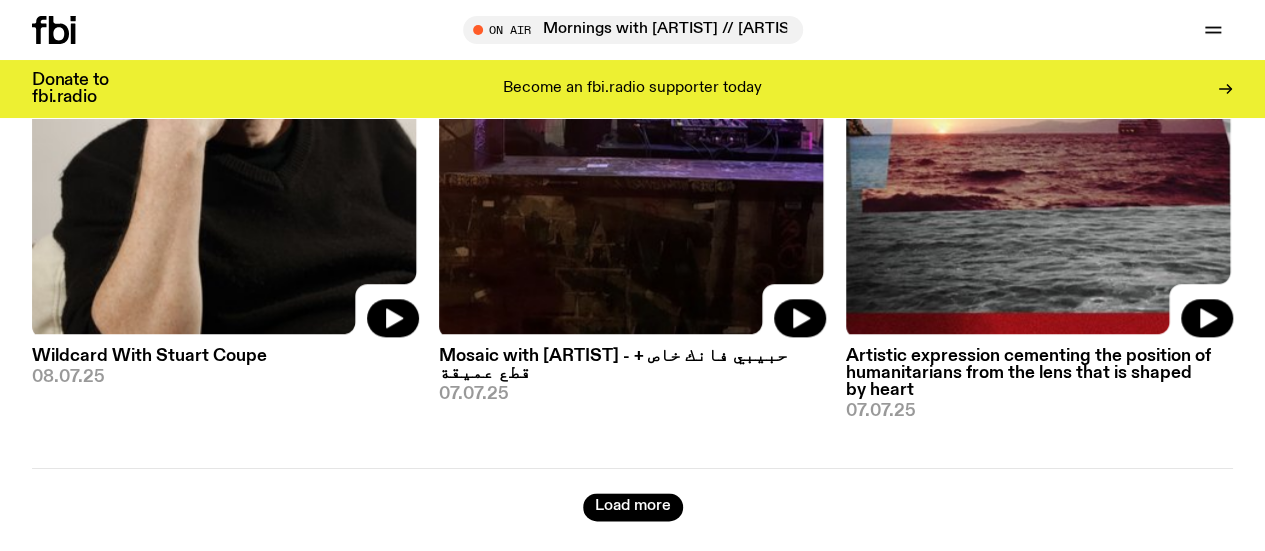 click on "Load more" at bounding box center (633, 507) 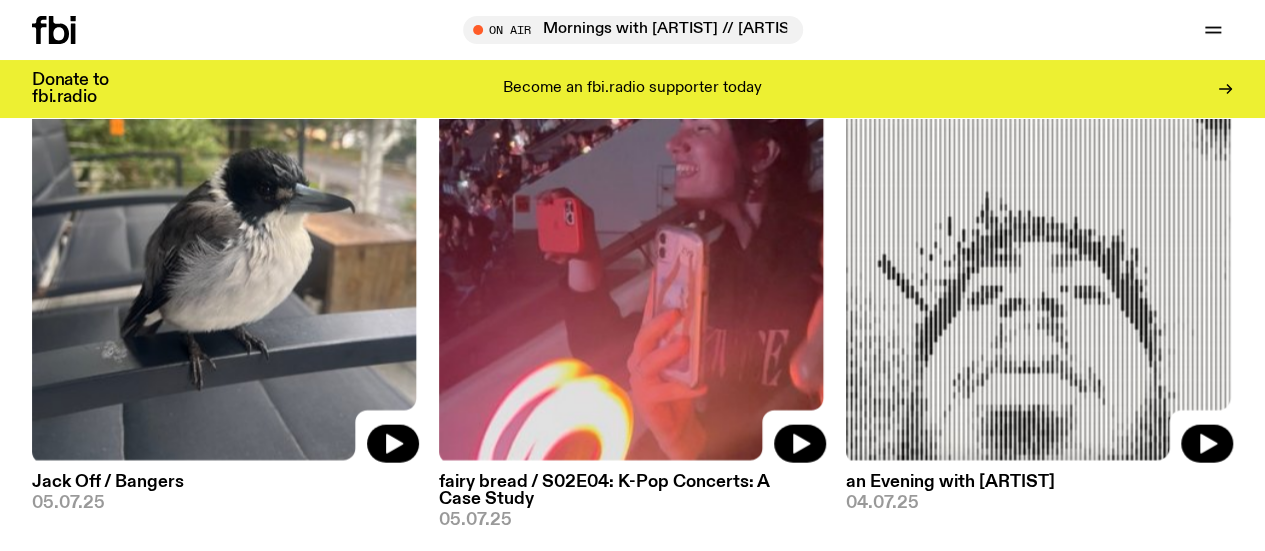 scroll, scrollTop: 5921, scrollLeft: 0, axis: vertical 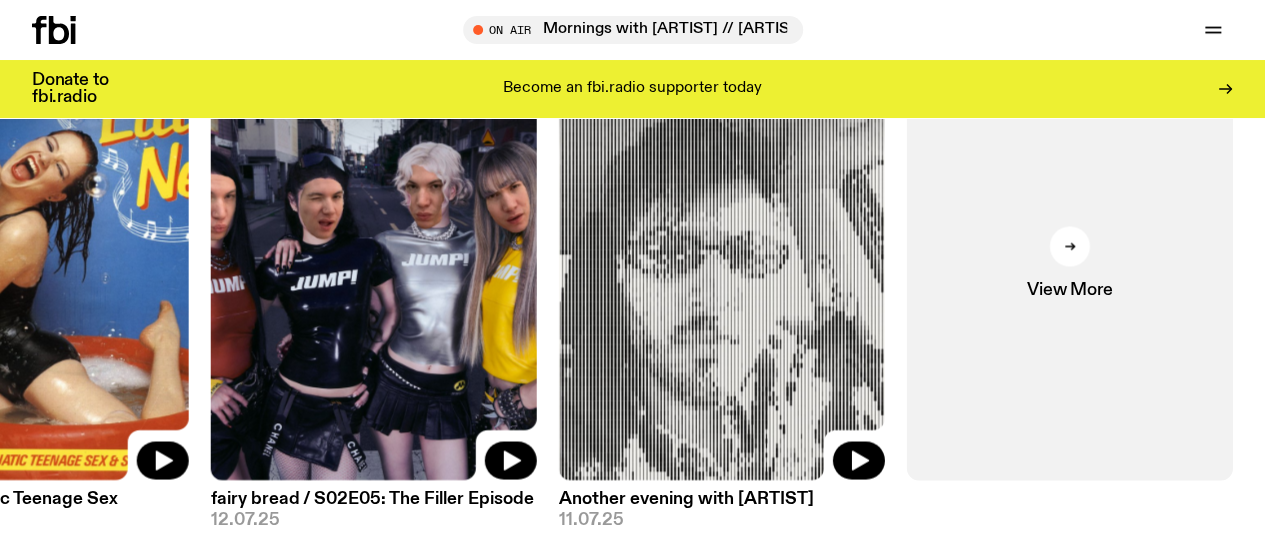 click on "View More" 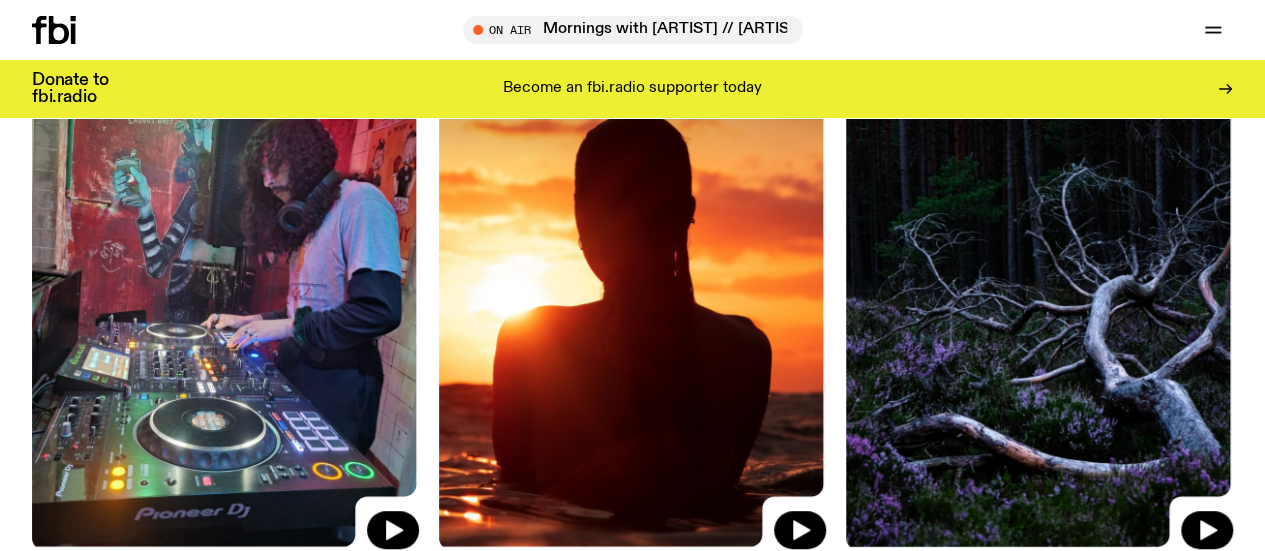 scroll, scrollTop: 0, scrollLeft: 0, axis: both 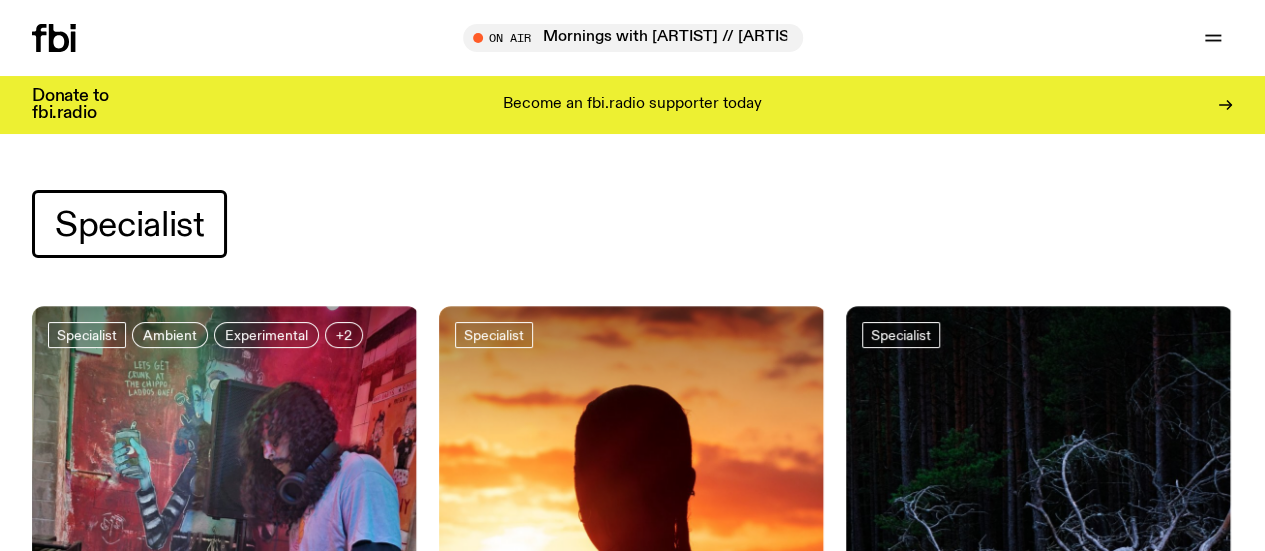 click on "Schedule" at bounding box center [0, 0] 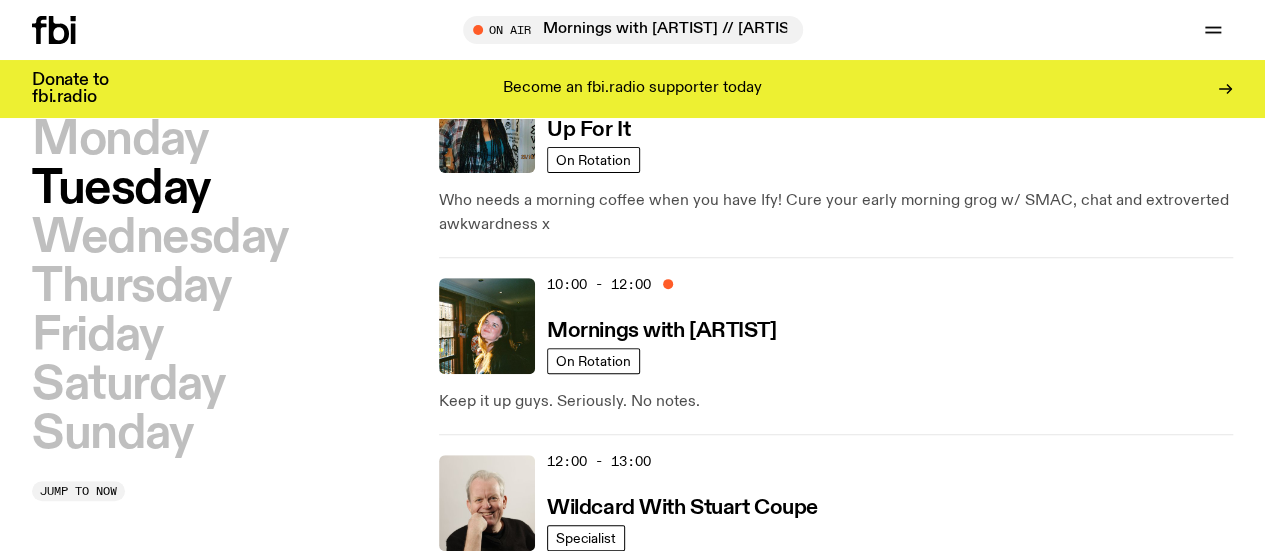click on "Saturday" at bounding box center [128, 385] 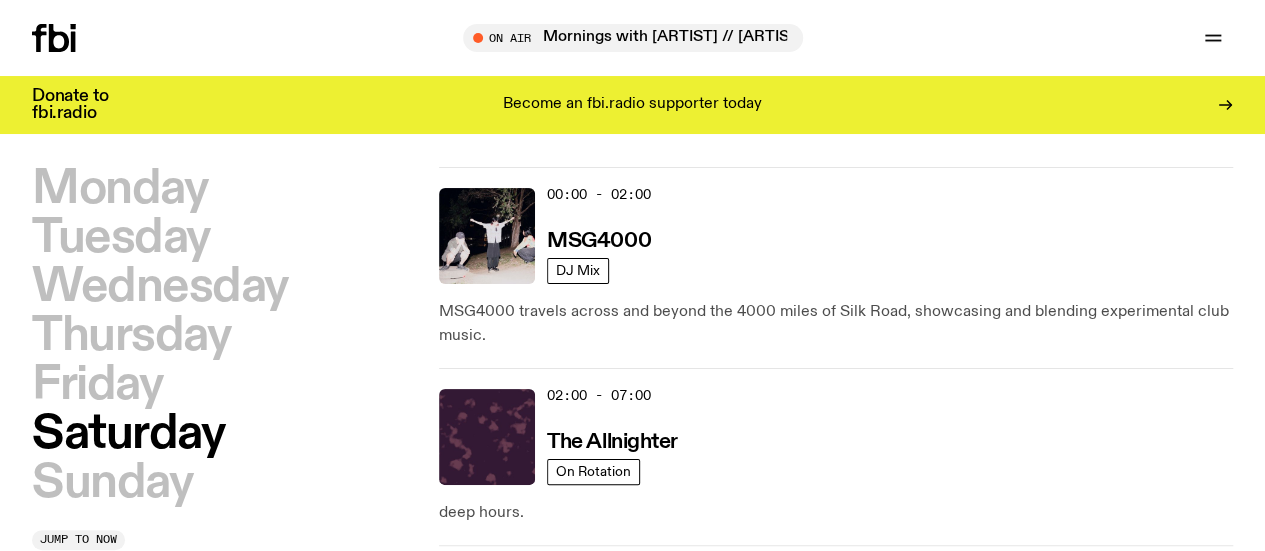 scroll, scrollTop: 0, scrollLeft: 0, axis: both 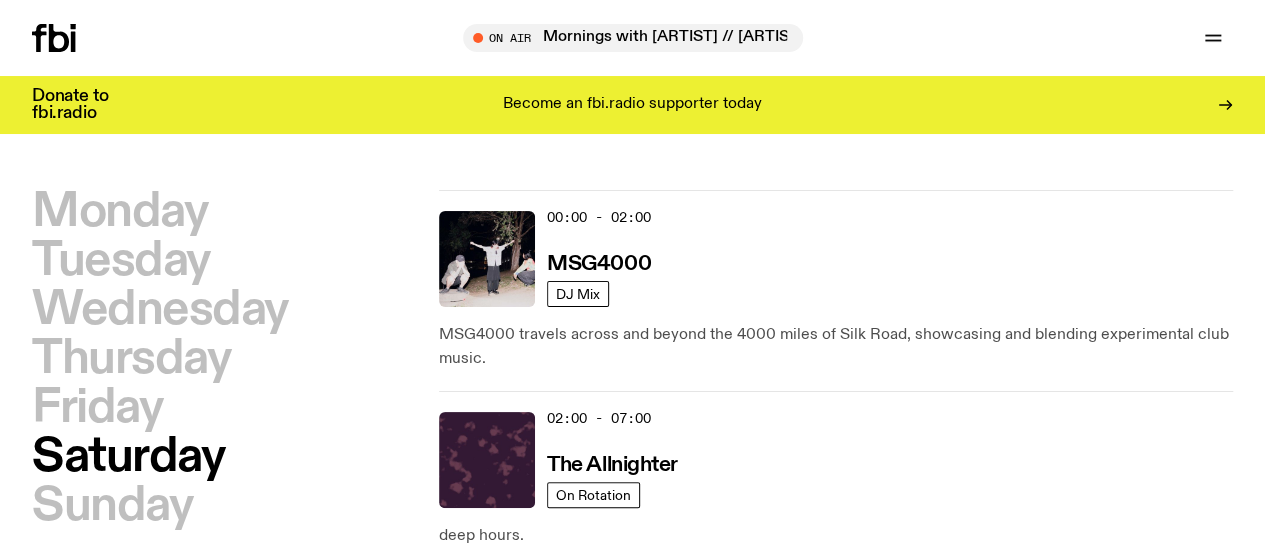 click on "Friday" at bounding box center [97, 408] 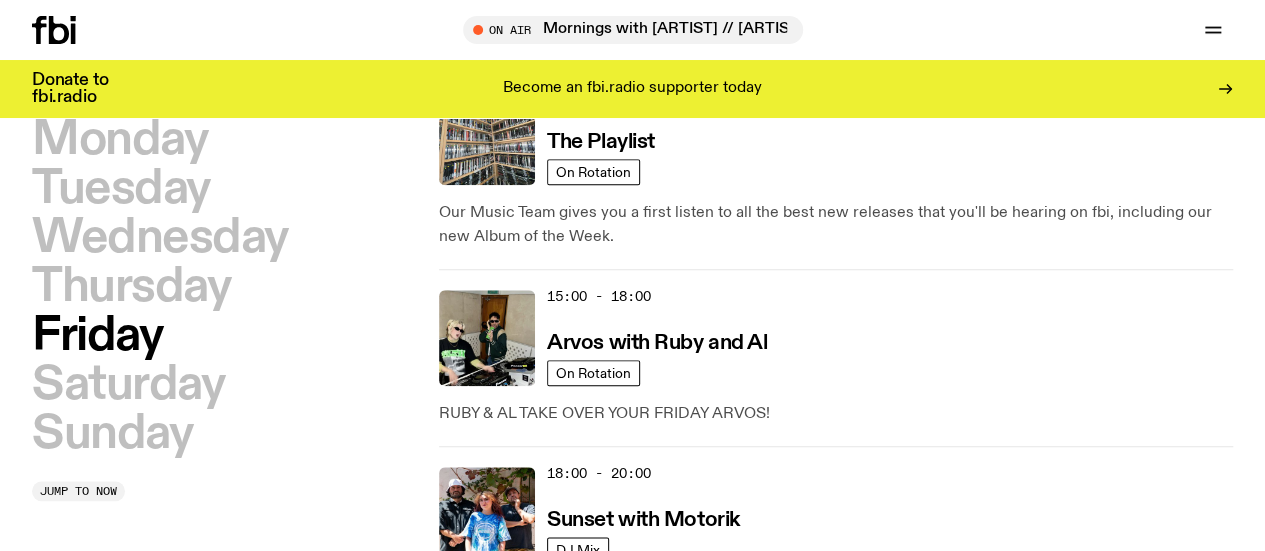 scroll, scrollTop: 875, scrollLeft: 0, axis: vertical 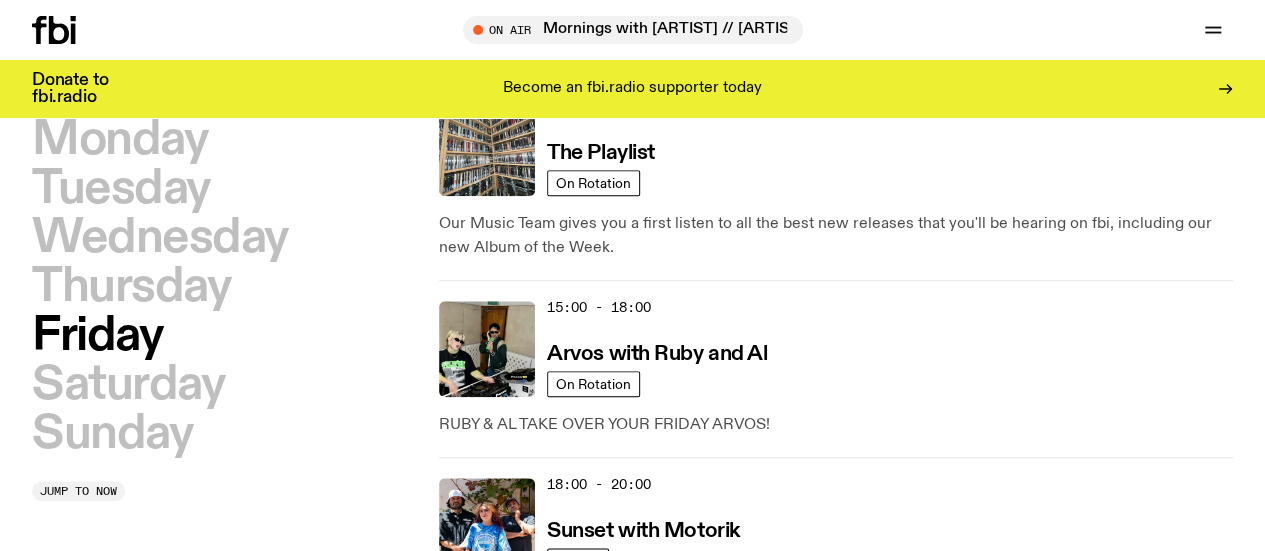 click on "Sunday" at bounding box center (112, 434) 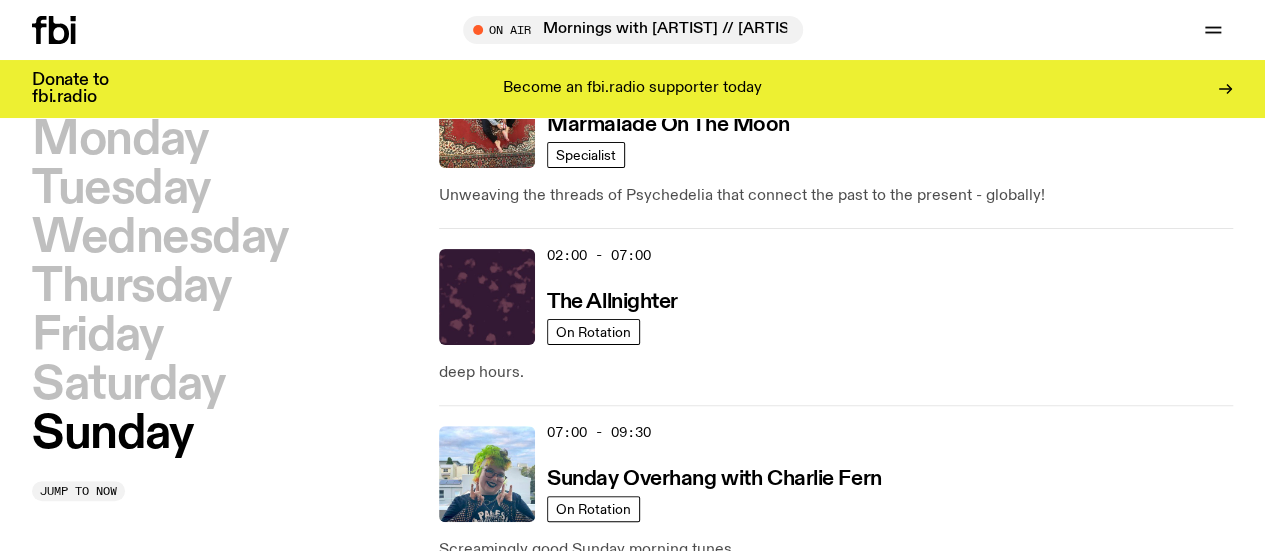 click on "Saturday" at bounding box center (128, 385) 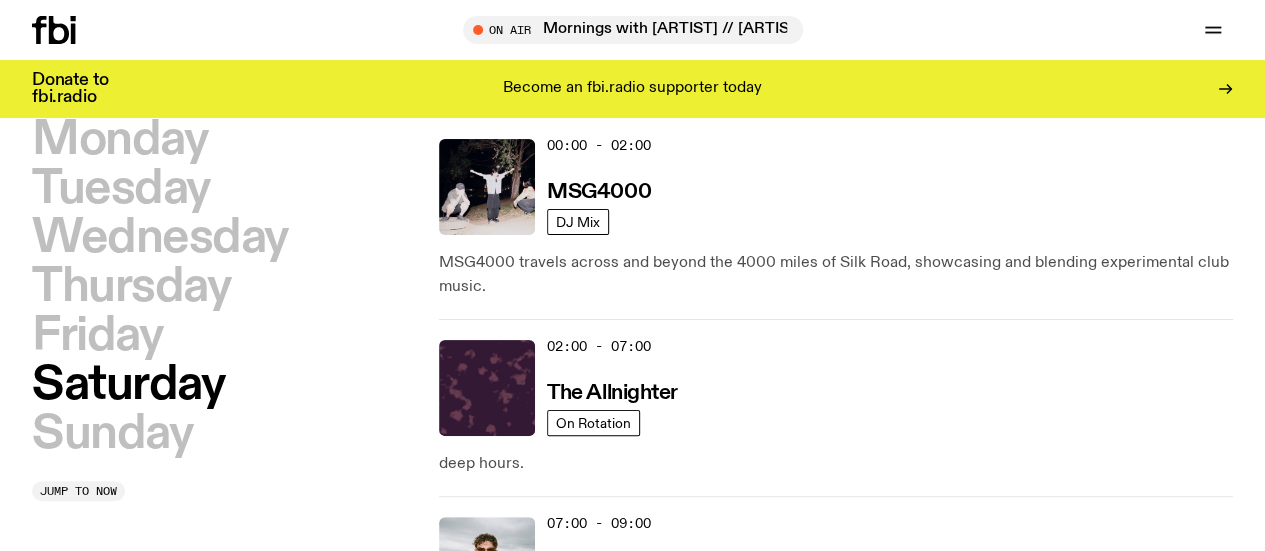 click on "Saturday" at bounding box center [128, 385] 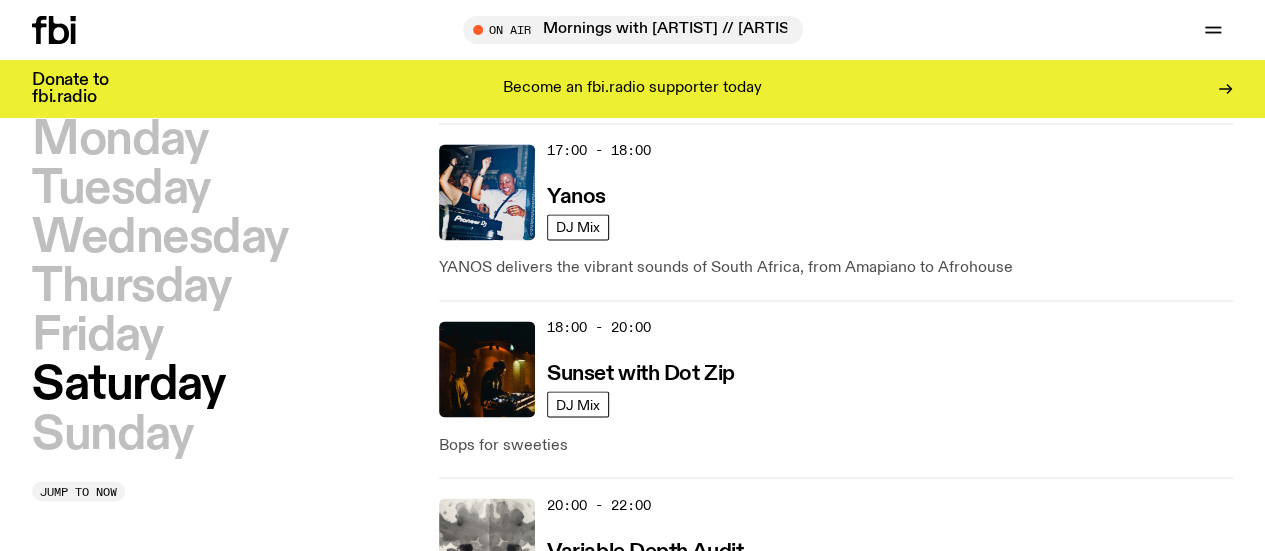 scroll, scrollTop: 1496, scrollLeft: 0, axis: vertical 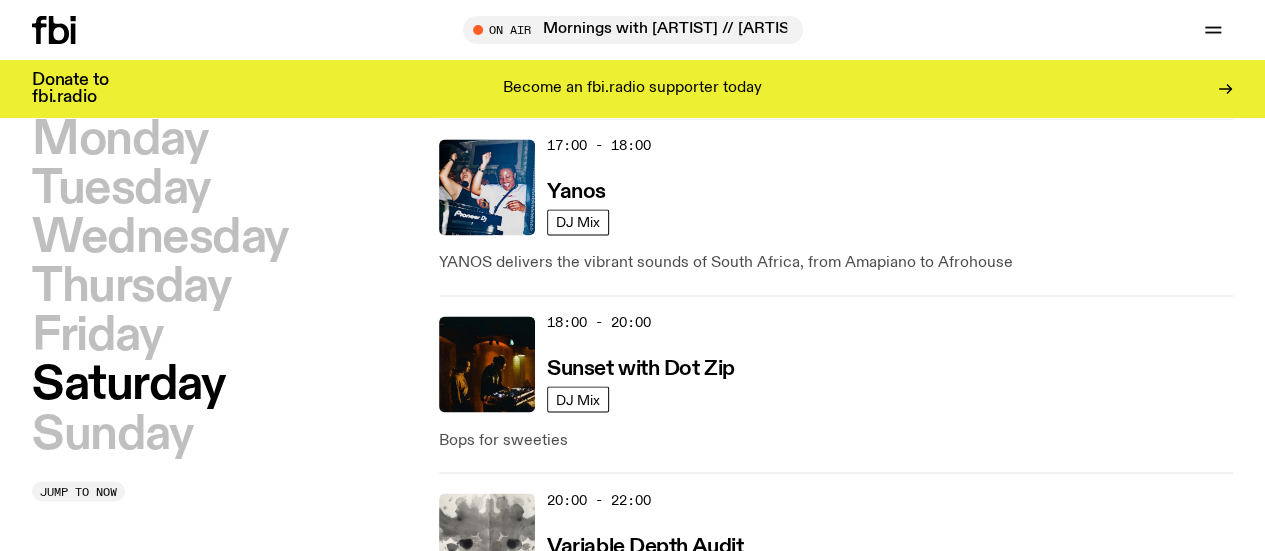click 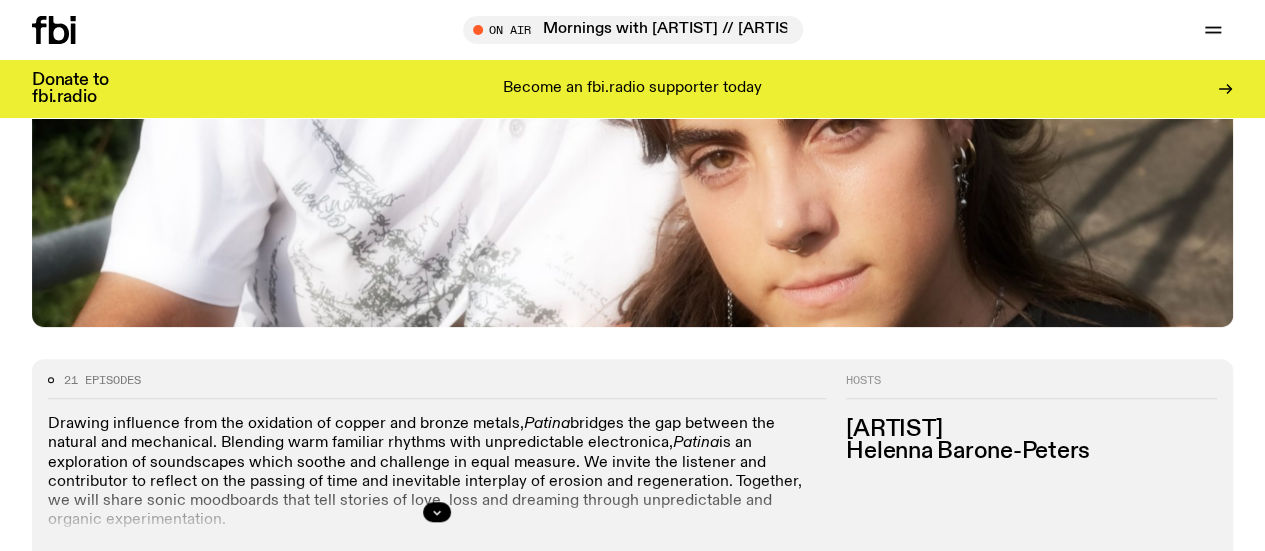 scroll, scrollTop: 624, scrollLeft: 0, axis: vertical 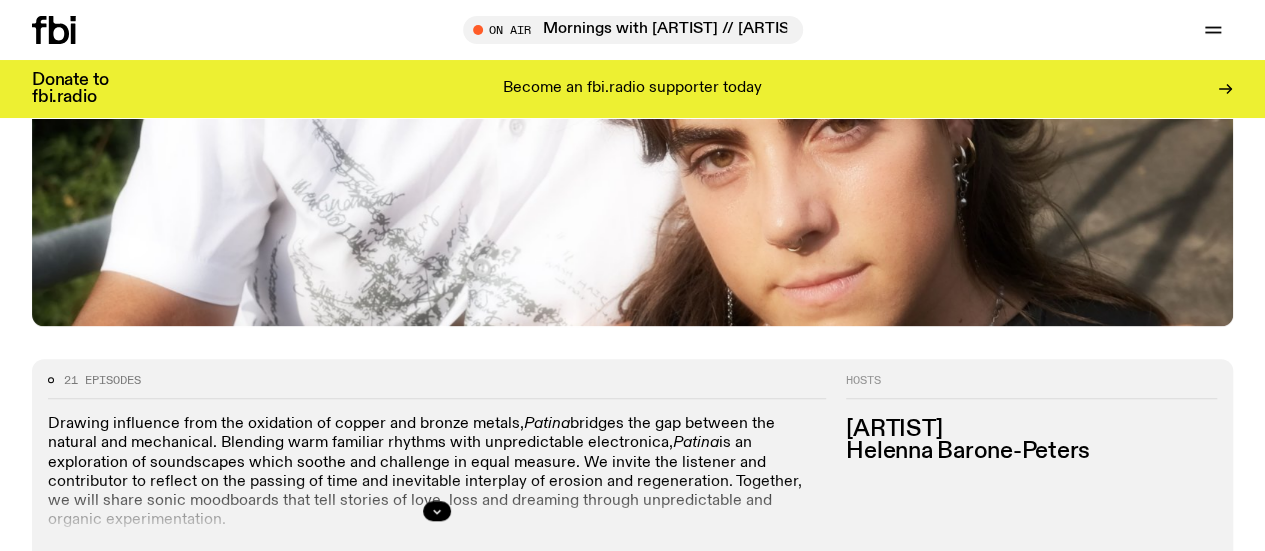 click 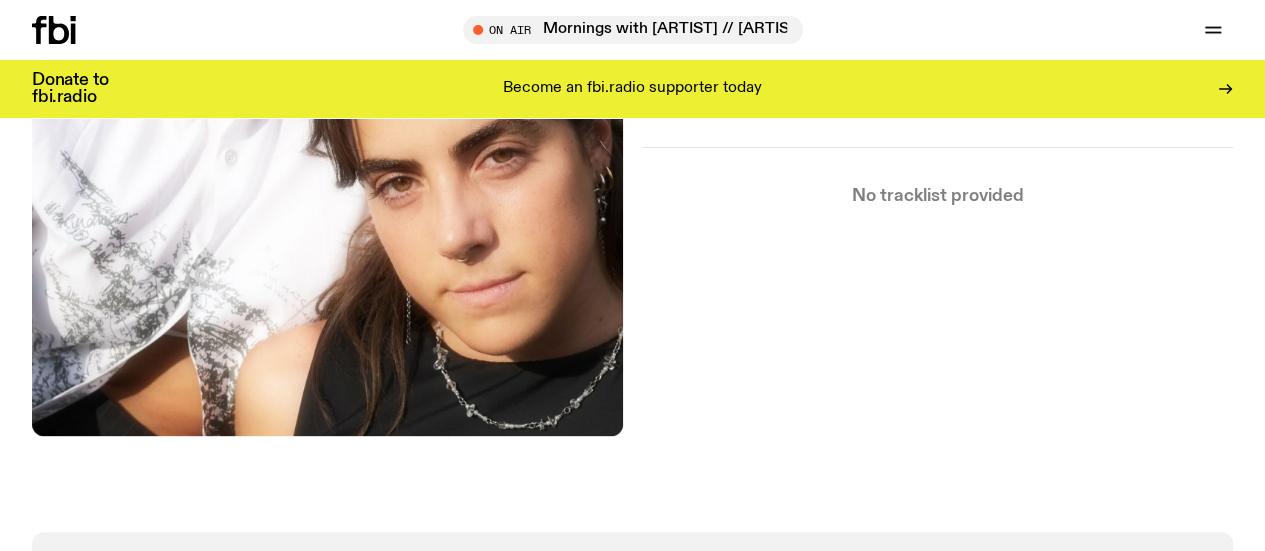 scroll, scrollTop: 254, scrollLeft: 0, axis: vertical 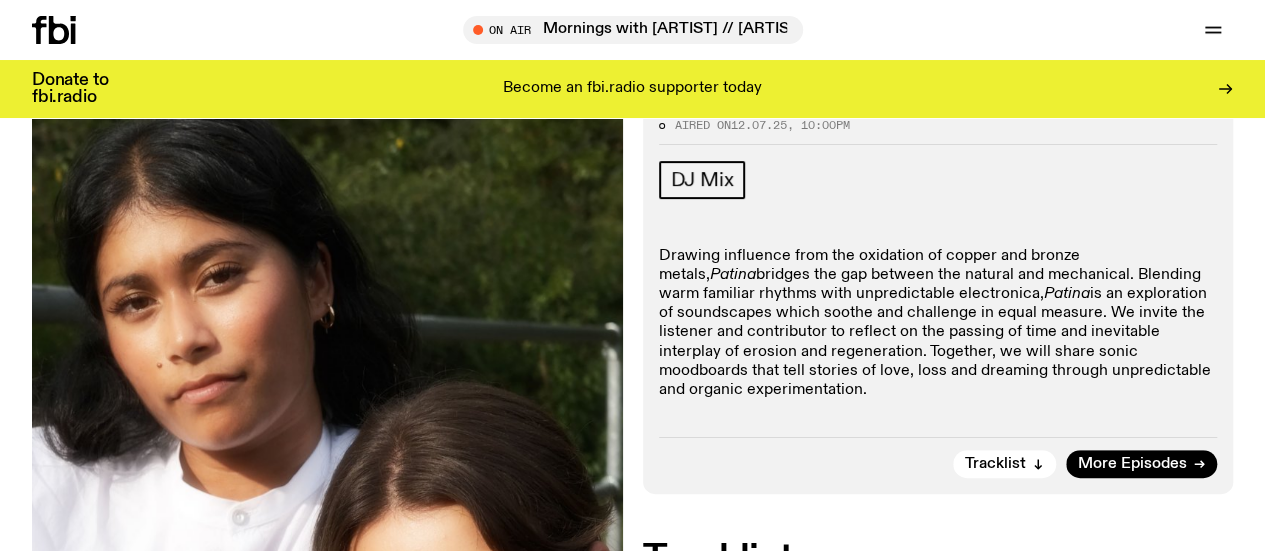 click 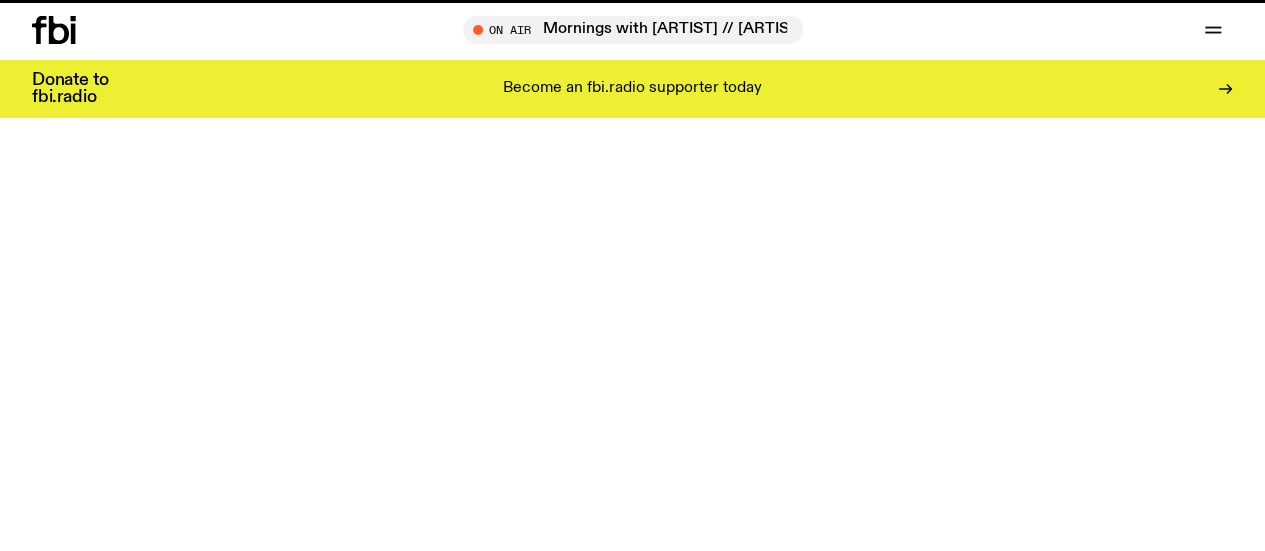 scroll, scrollTop: 0, scrollLeft: 0, axis: both 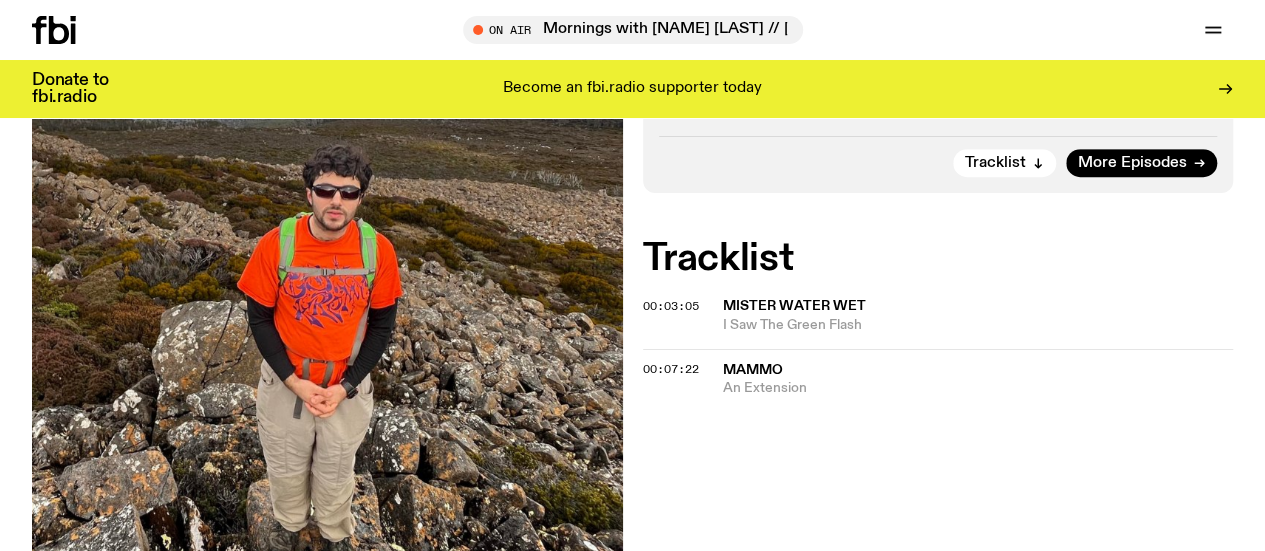 click 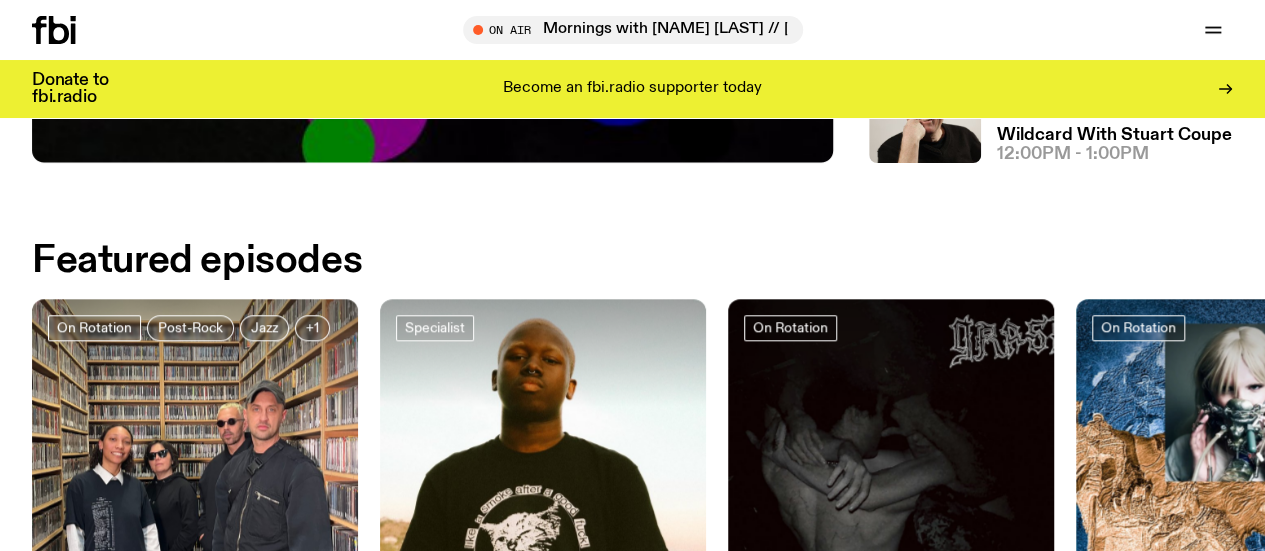 scroll, scrollTop: 684, scrollLeft: 0, axis: vertical 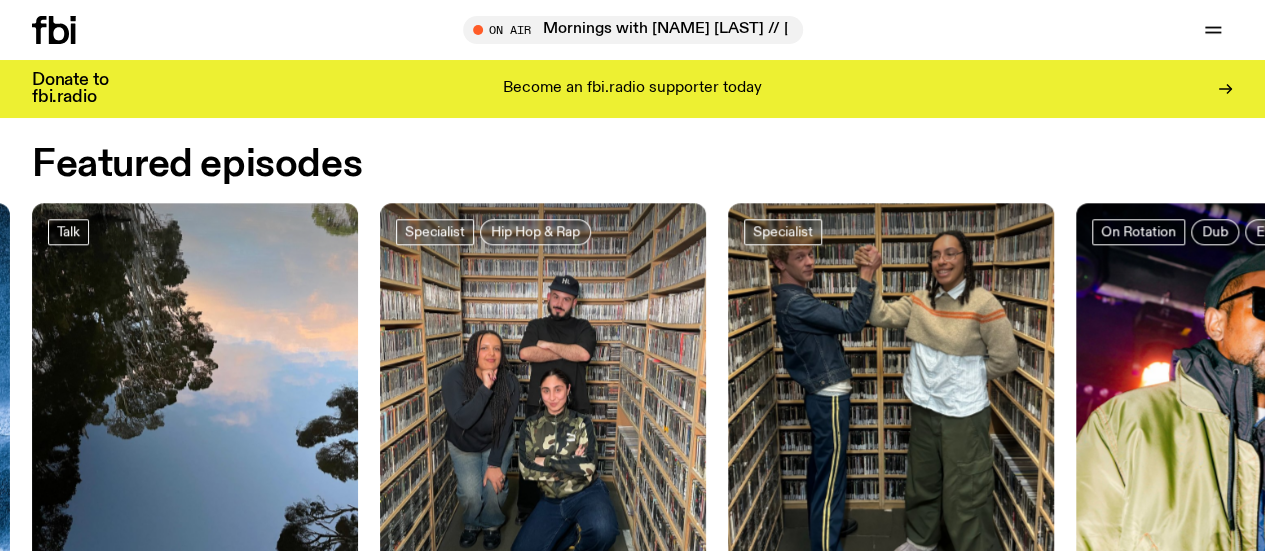 click on "Featured episodes" at bounding box center (197, 165) 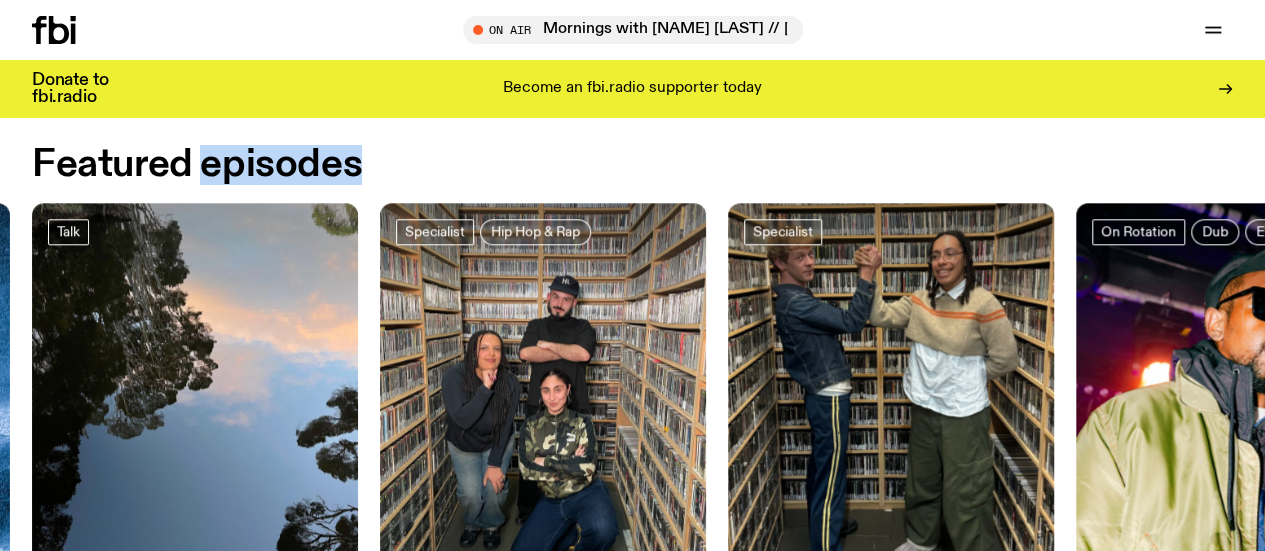 click on "Featured episodes" at bounding box center [197, 165] 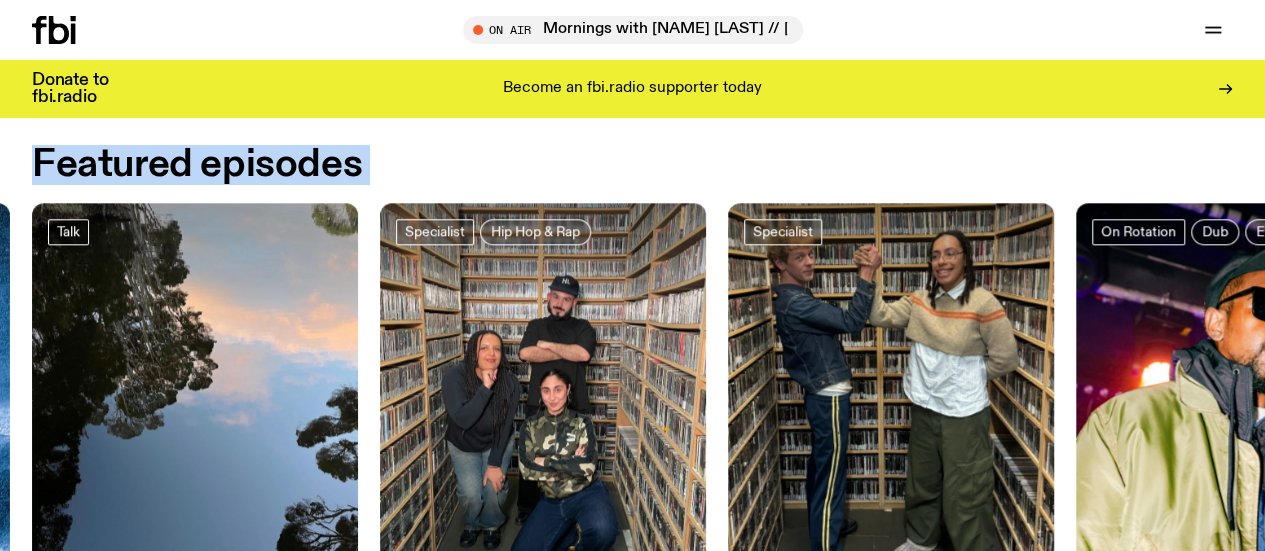 click on "Featured episodes" at bounding box center [197, 165] 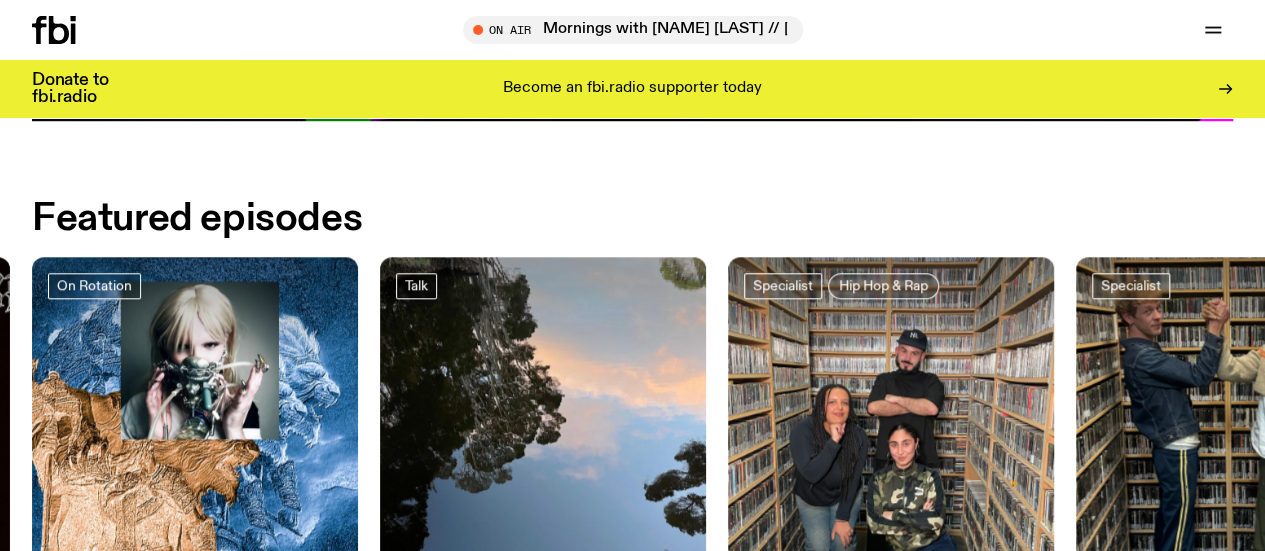 scroll, scrollTop: 944, scrollLeft: 0, axis: vertical 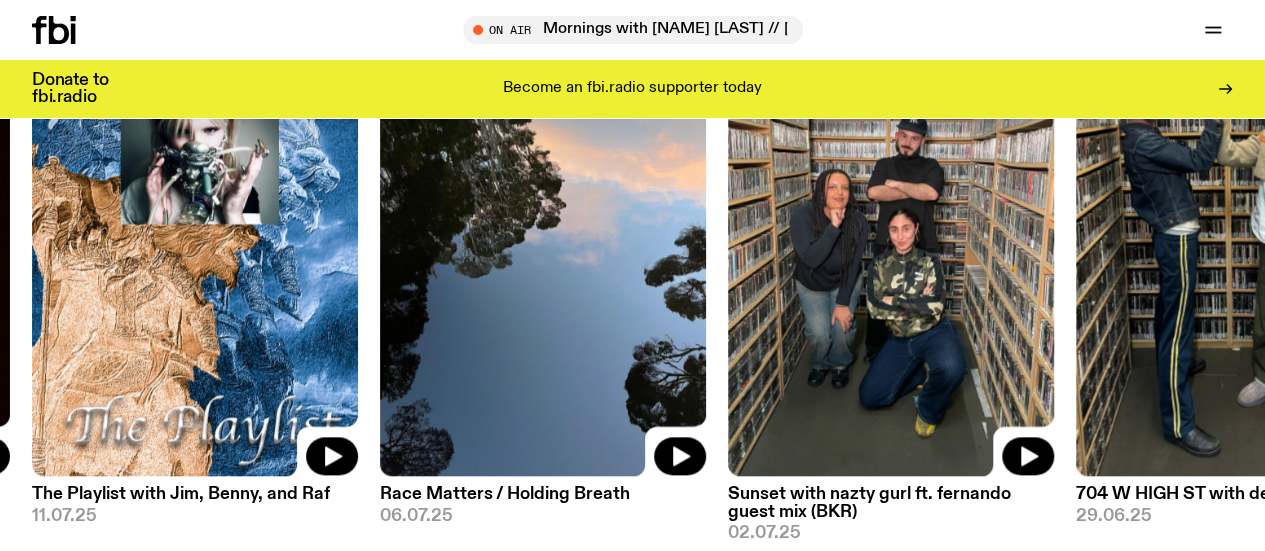 drag, startPoint x: 167, startPoint y: 20, endPoint x: 156, endPoint y: 29, distance: 14.21267 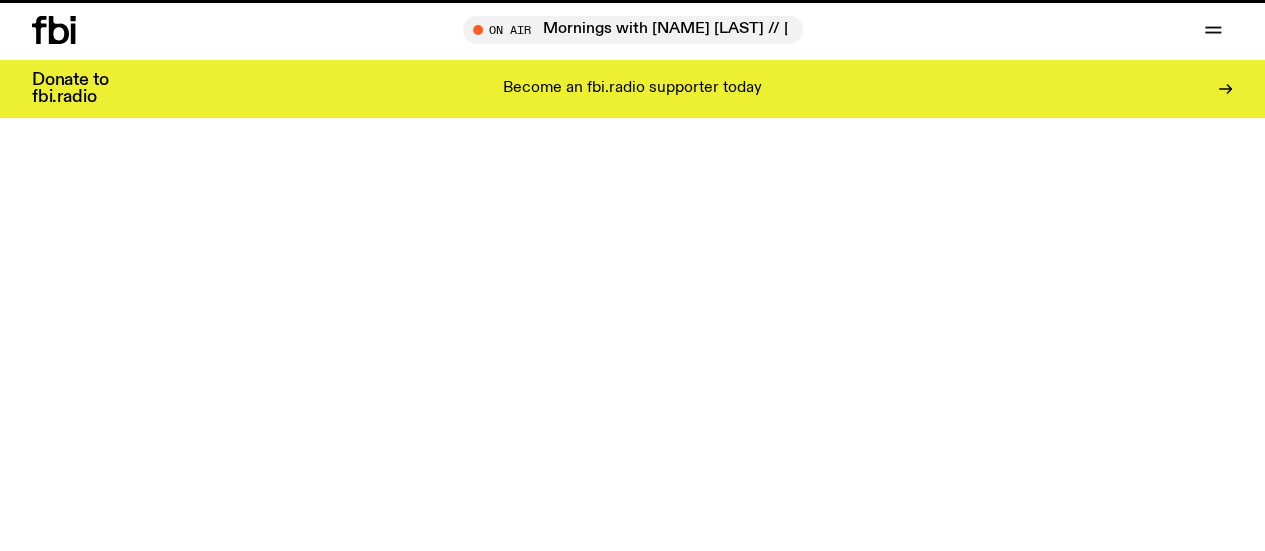 scroll, scrollTop: 0, scrollLeft: 0, axis: both 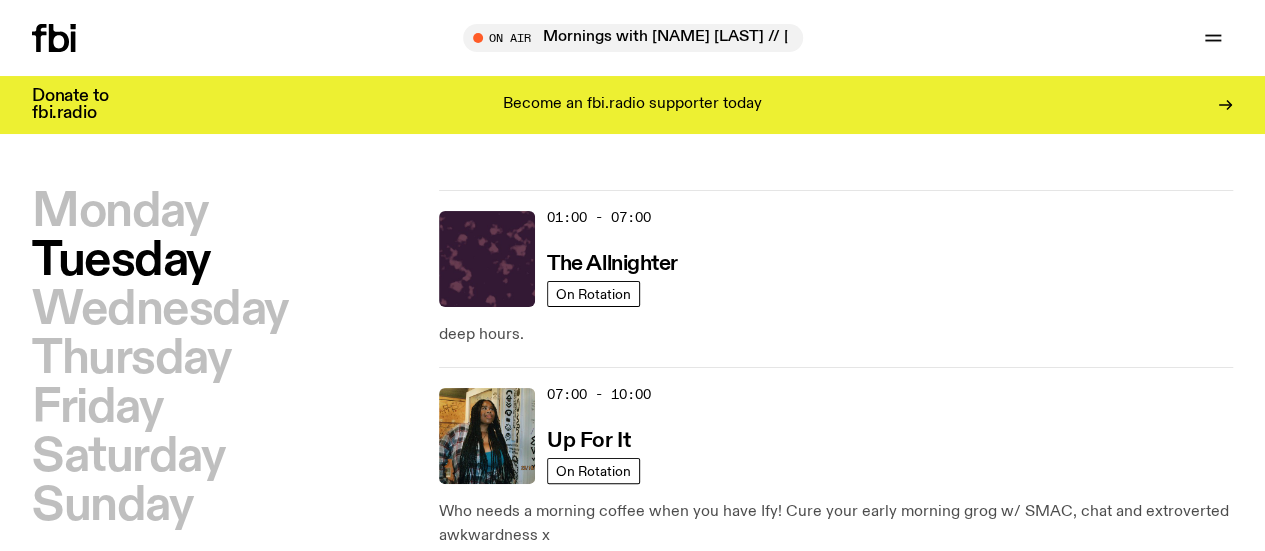 click on "Monday" at bounding box center (119, 212) 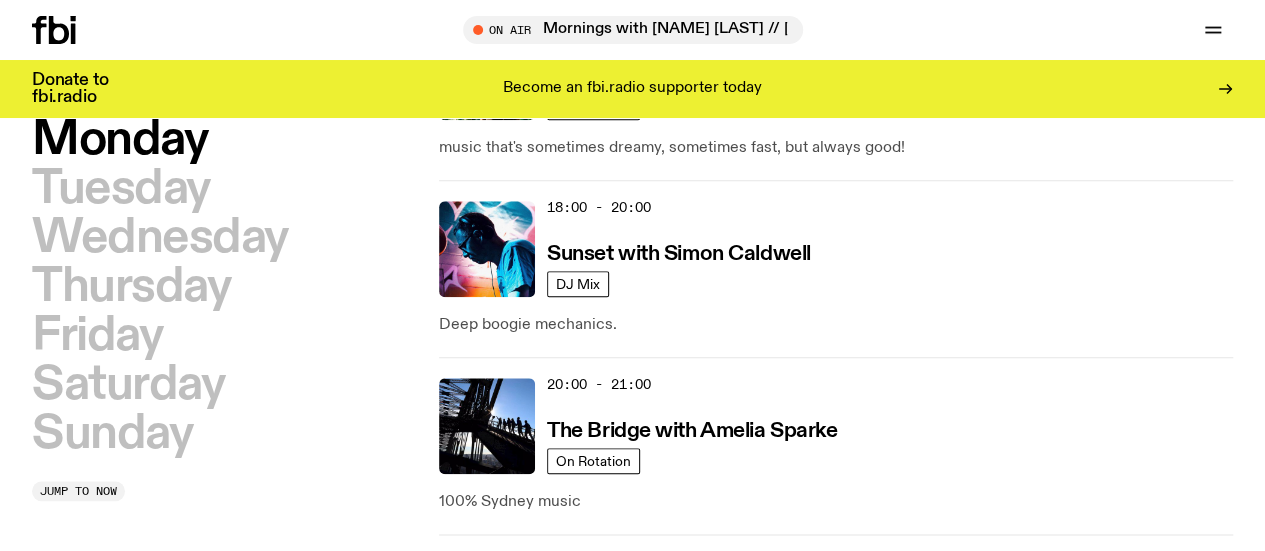 click on "Sunday" at bounding box center (112, 434) 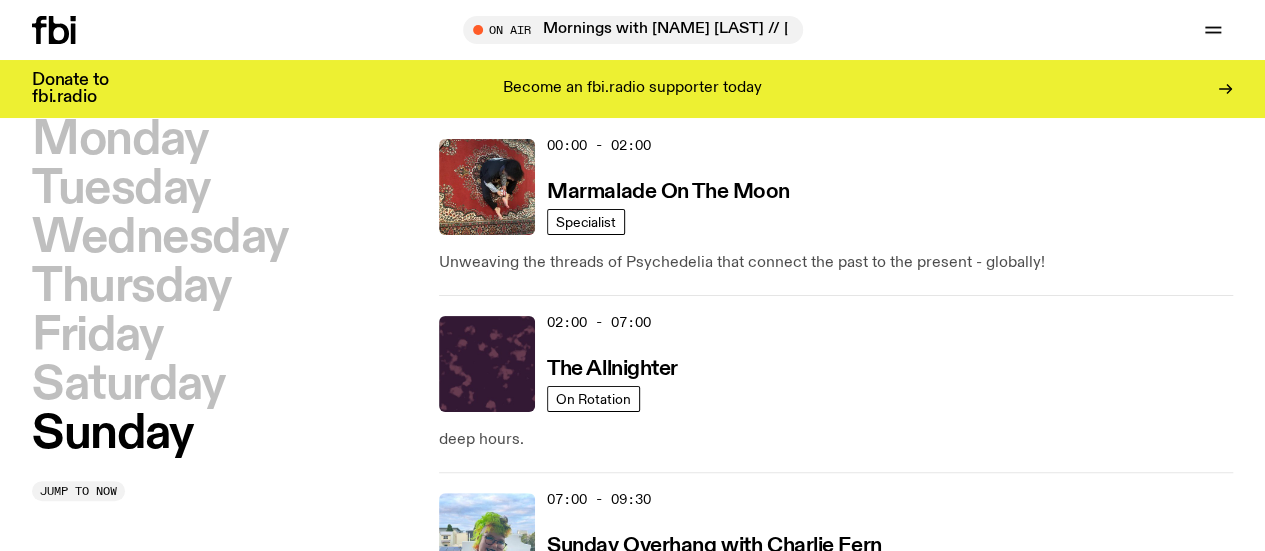 scroll, scrollTop: 56, scrollLeft: 0, axis: vertical 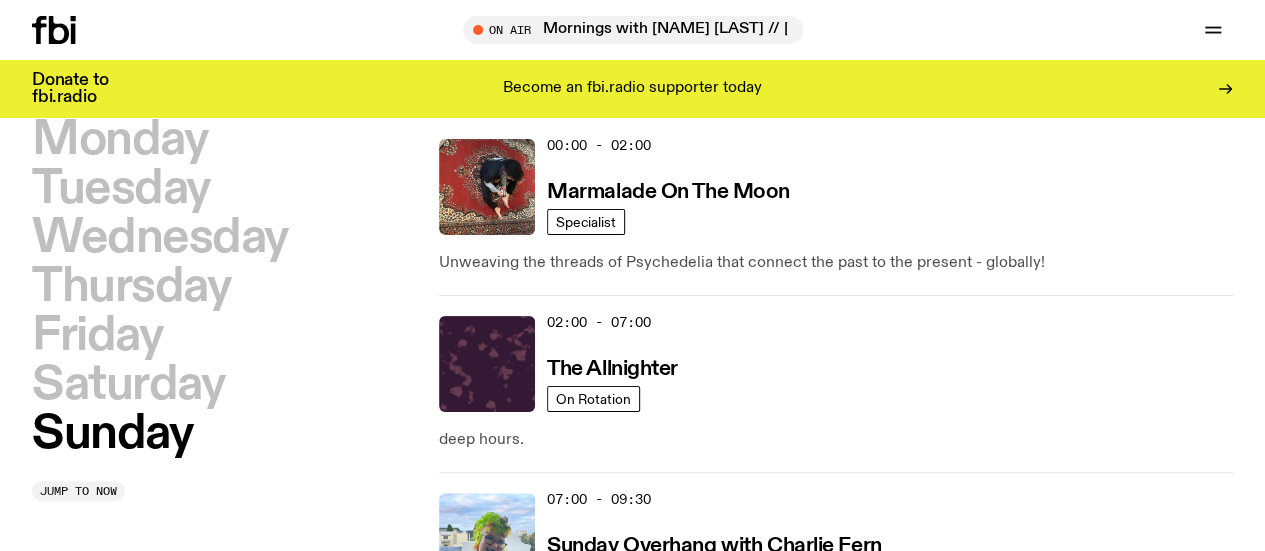 click on "Saturday" at bounding box center [128, 385] 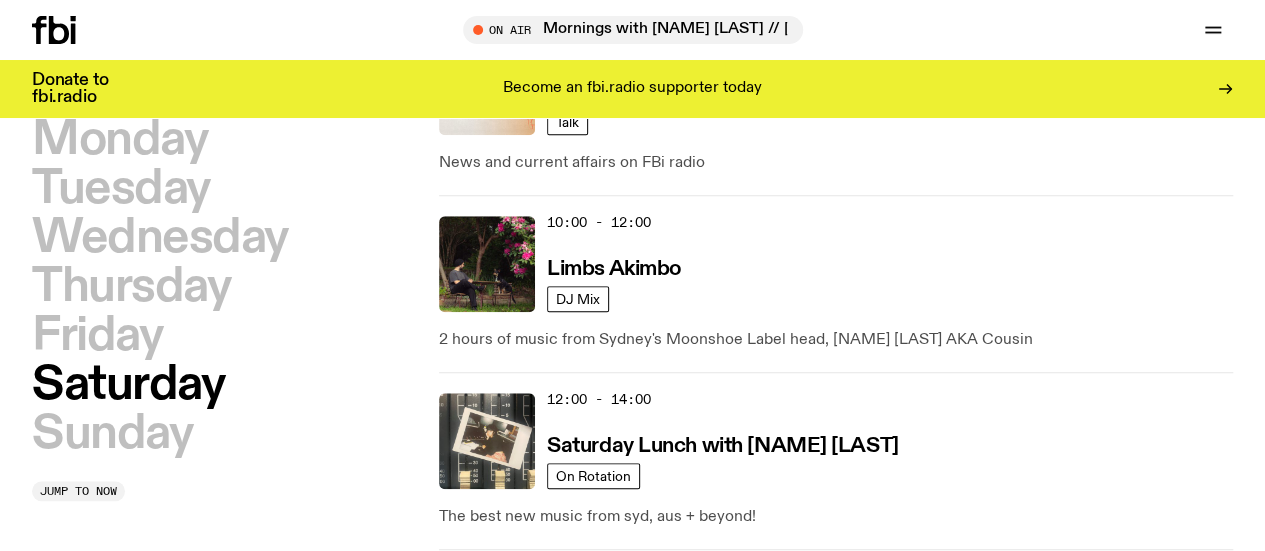 click on "Friday" at bounding box center (97, 336) 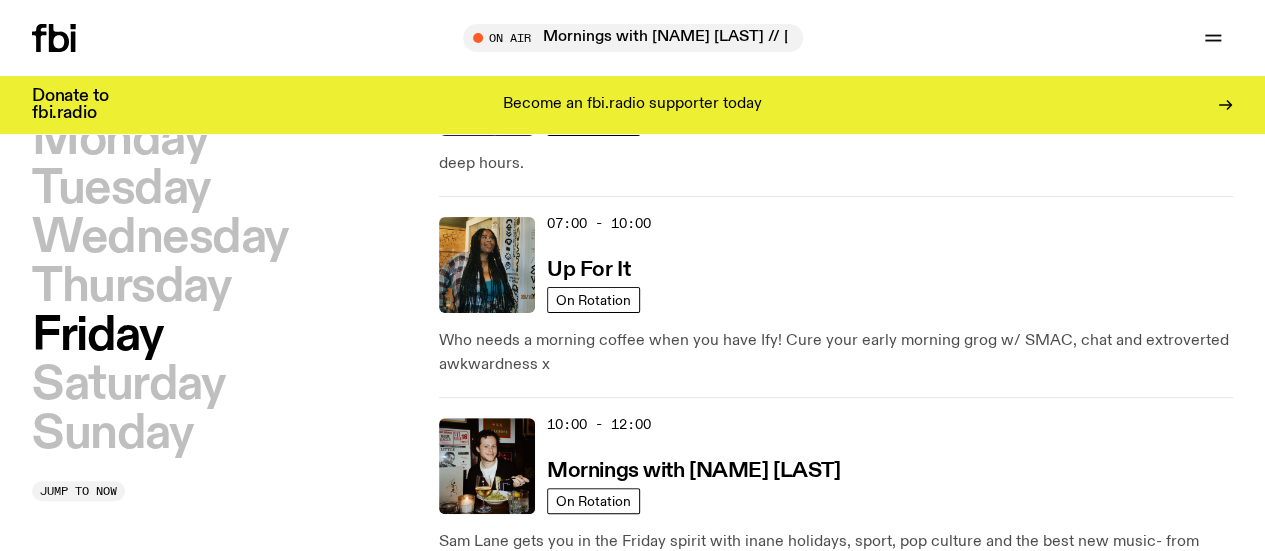 scroll, scrollTop: 0, scrollLeft: 0, axis: both 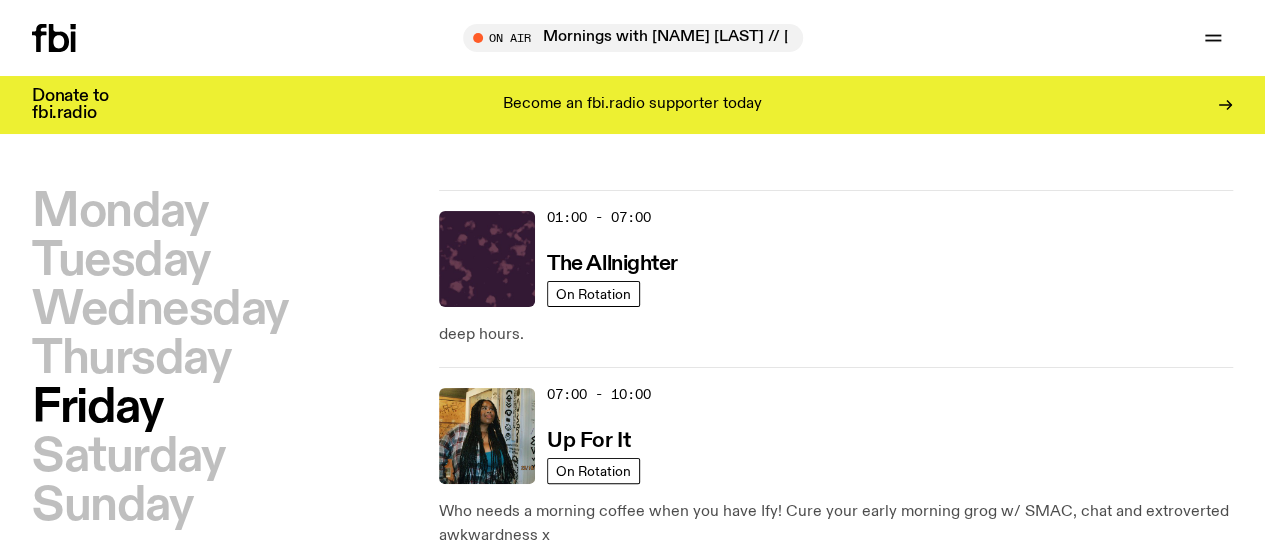 click on "Thursday" at bounding box center (131, 359) 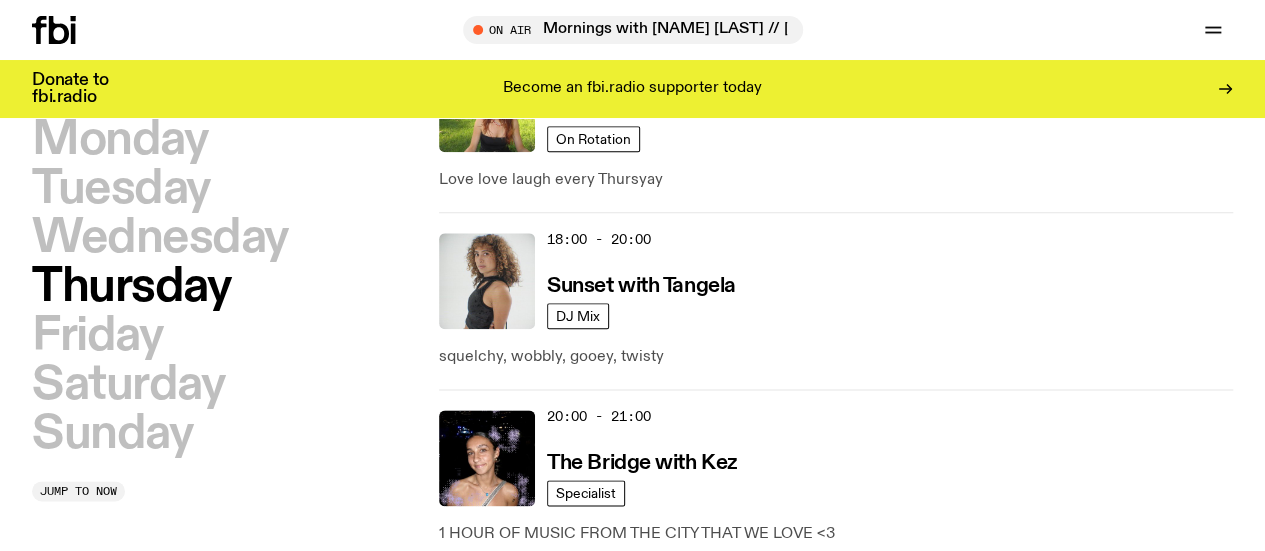 scroll, scrollTop: 1068, scrollLeft: 0, axis: vertical 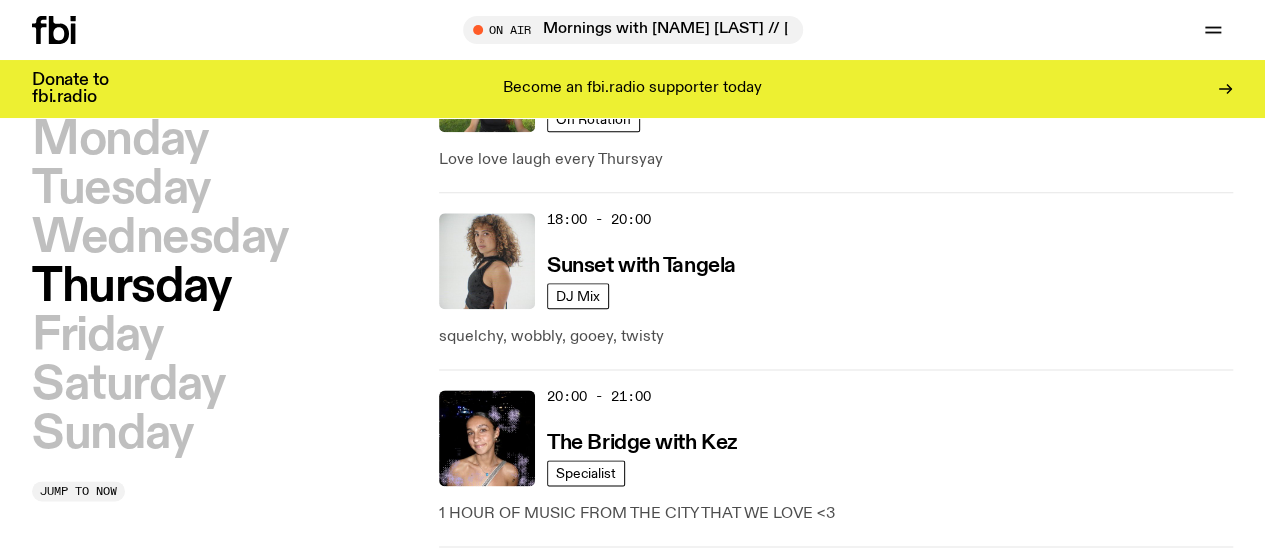 click on "Wednesday" at bounding box center [160, 238] 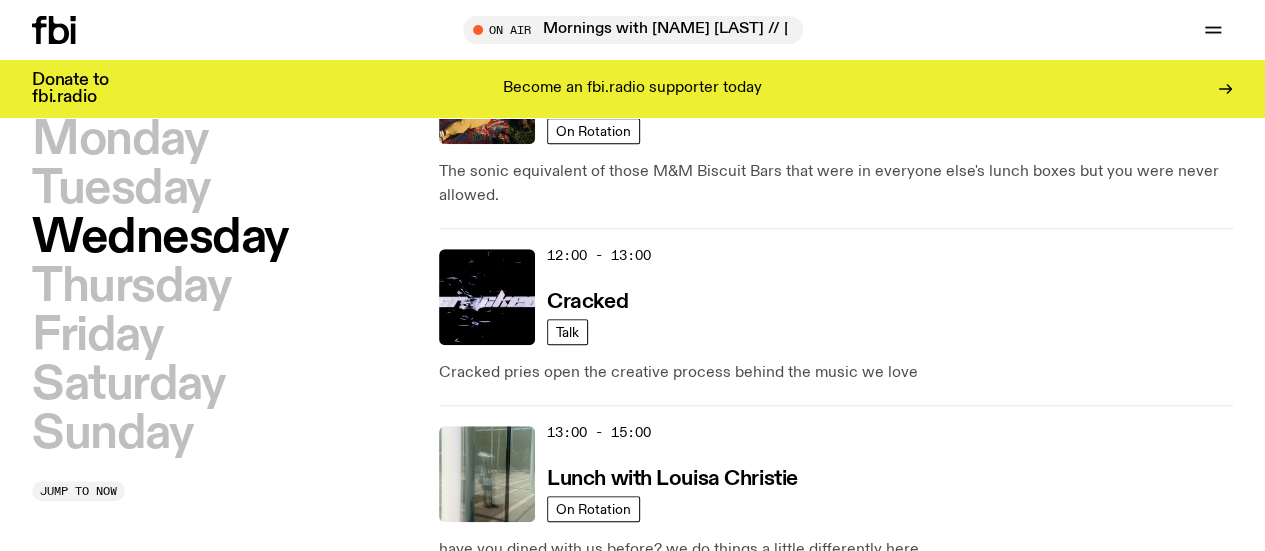 scroll, scrollTop: 540, scrollLeft: 0, axis: vertical 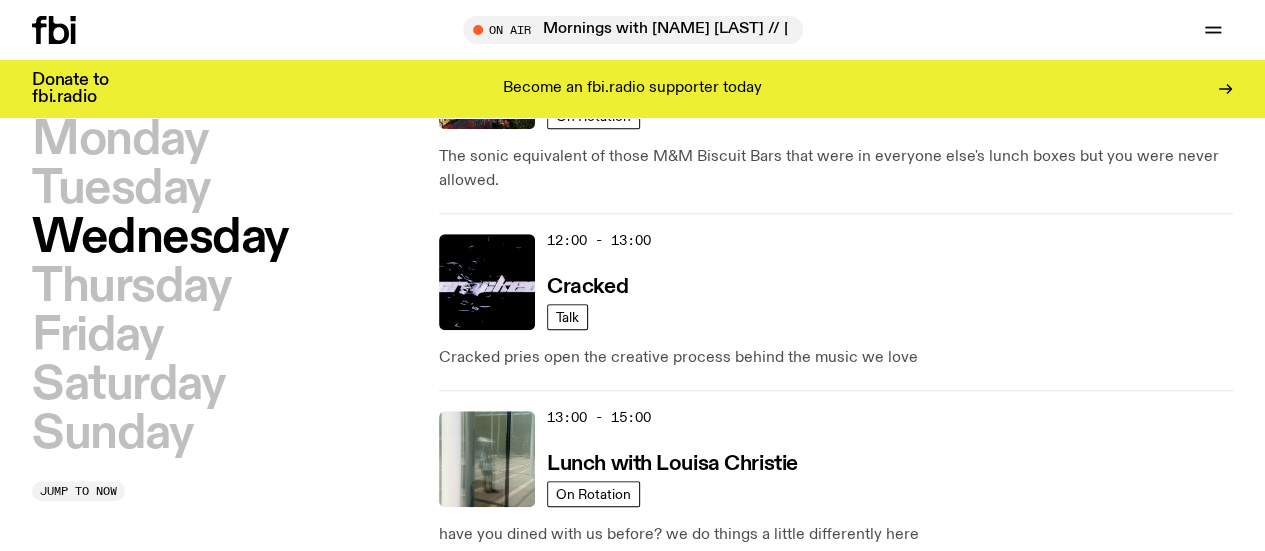 click on "have you dined with us before? we do things a little differently here" at bounding box center [836, 535] 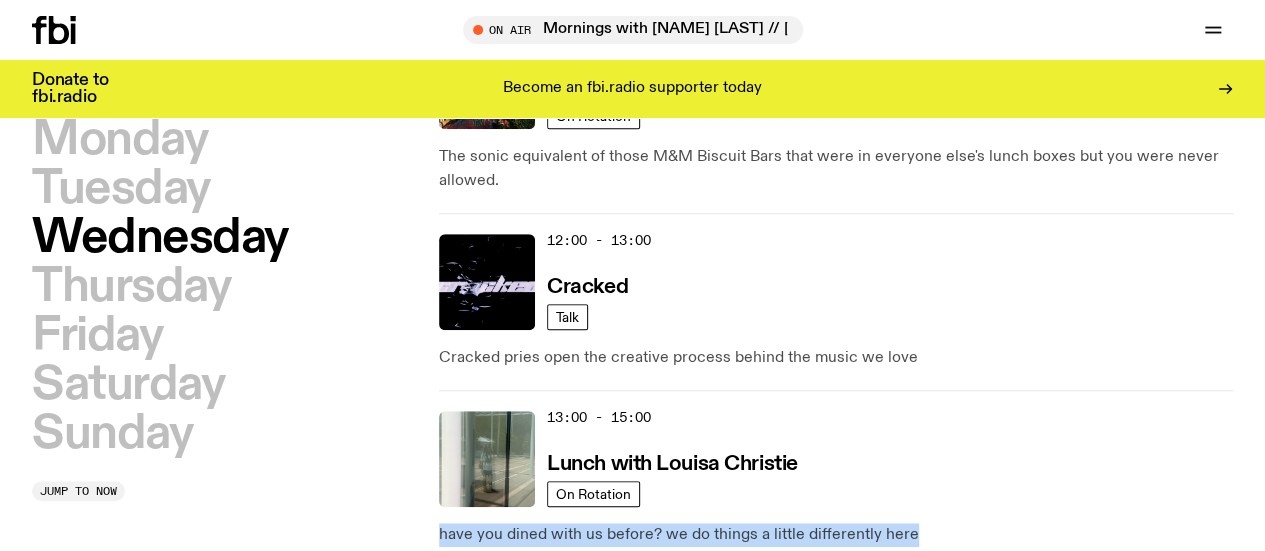 drag, startPoint x: 952, startPoint y: 226, endPoint x: 990, endPoint y: 233, distance: 38.63936 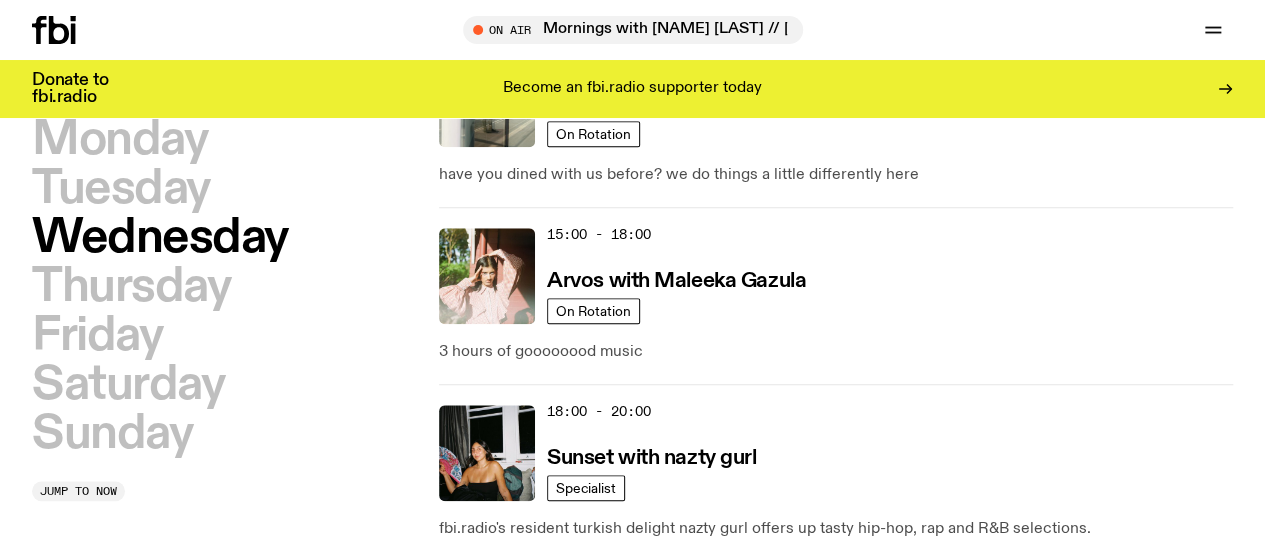 scroll, scrollTop: 1006, scrollLeft: 0, axis: vertical 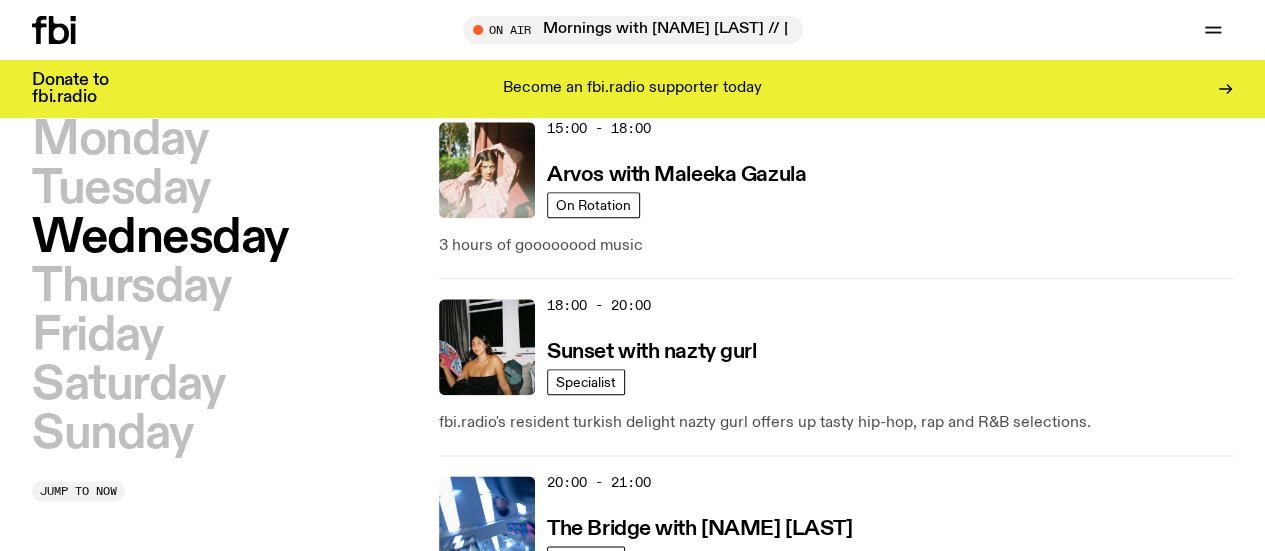 click on "Tuesday" at bounding box center (121, 189) 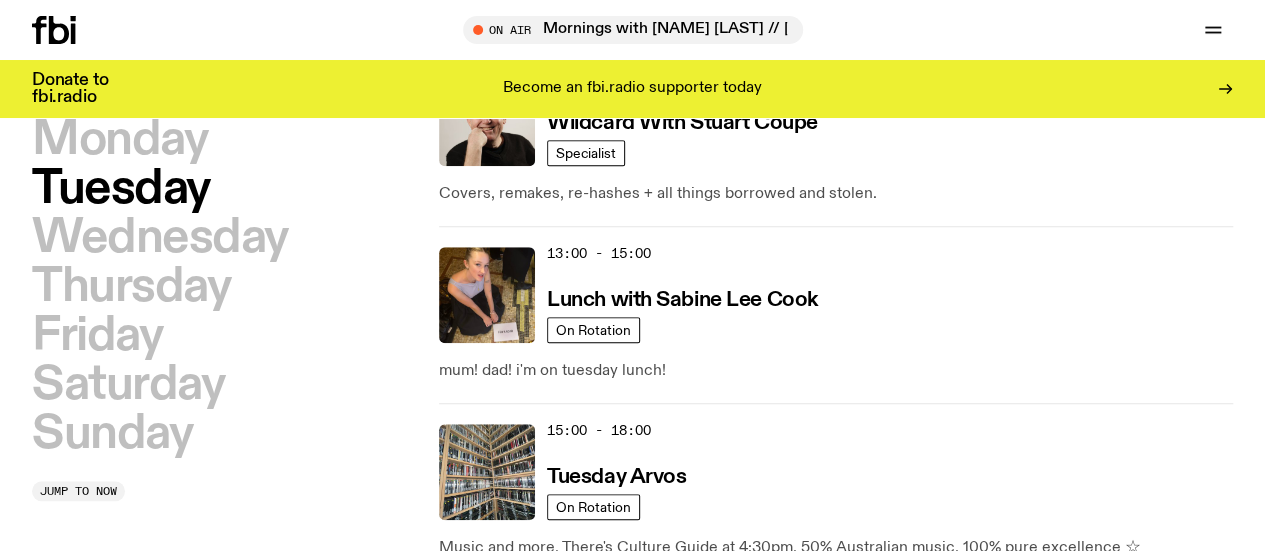 scroll, scrollTop: 434, scrollLeft: 0, axis: vertical 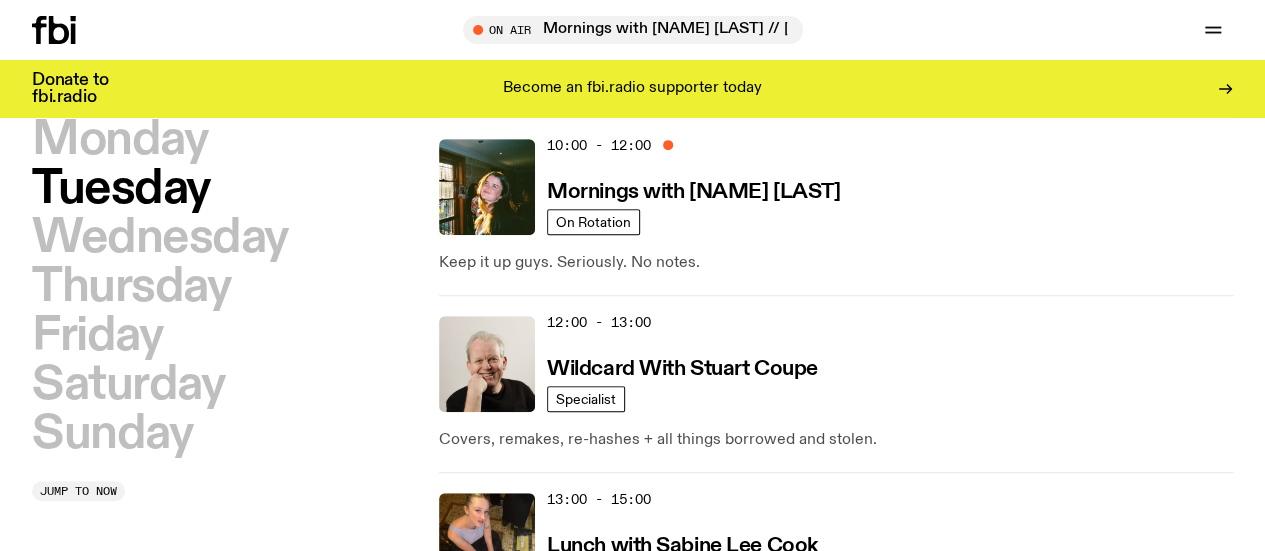 click on "Monday" at bounding box center [119, 140] 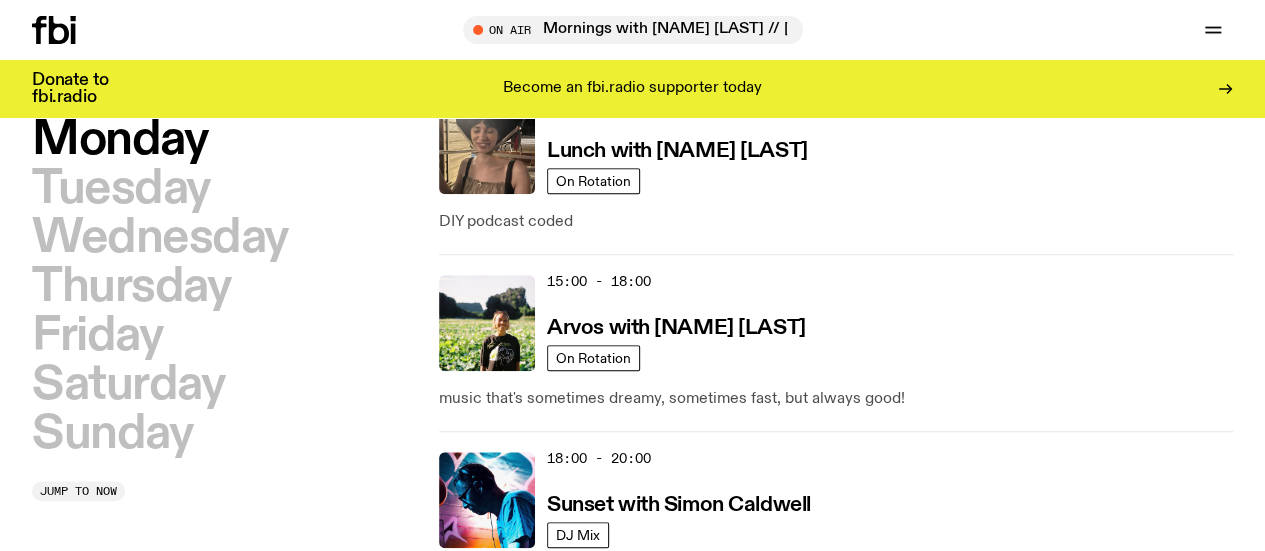 scroll, scrollTop: 363, scrollLeft: 0, axis: vertical 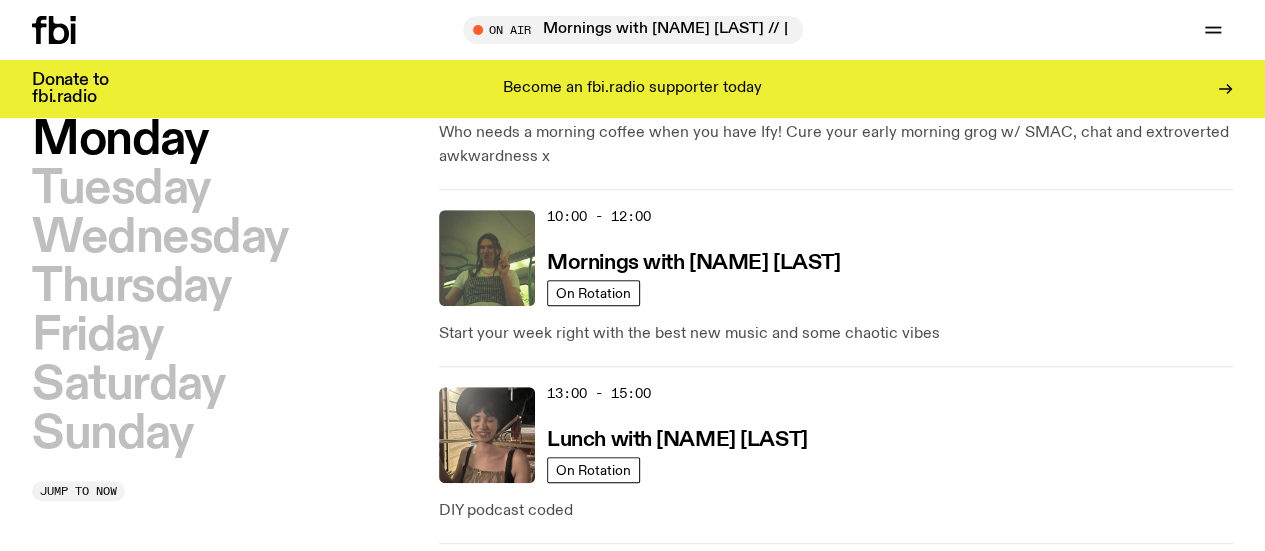 click 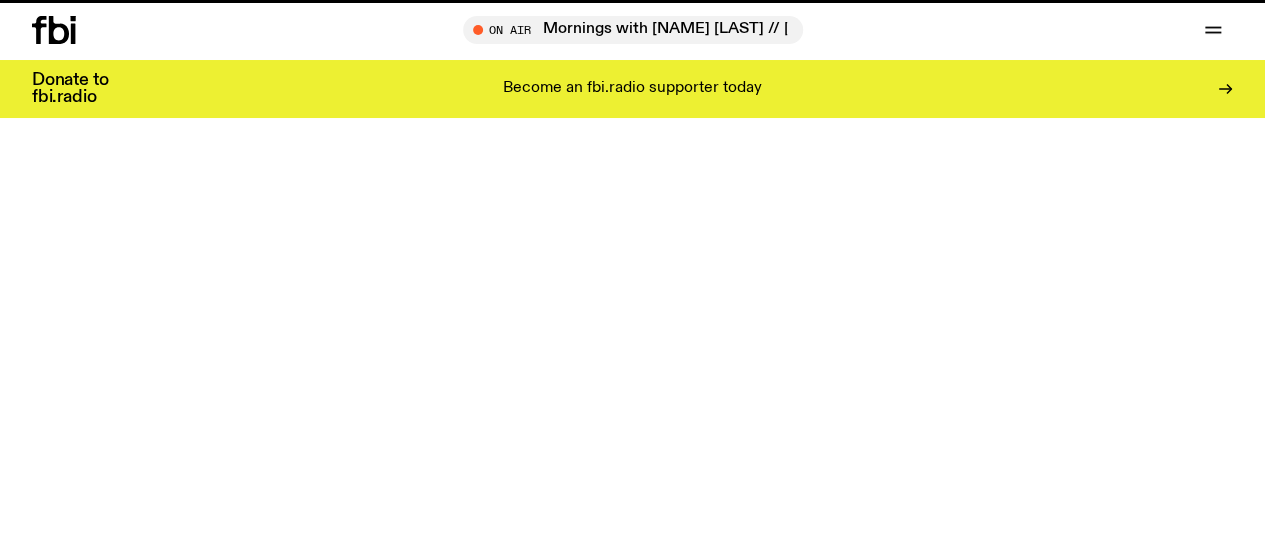 scroll, scrollTop: 0, scrollLeft: 0, axis: both 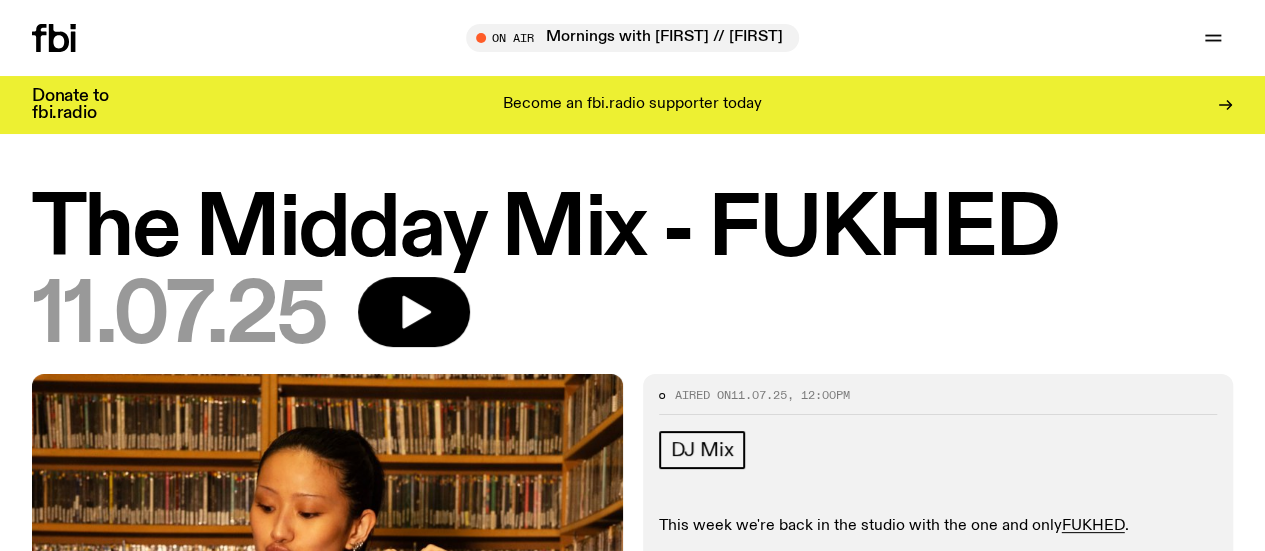 click on "The Midday Mix - FUKHED" at bounding box center [632, 230] 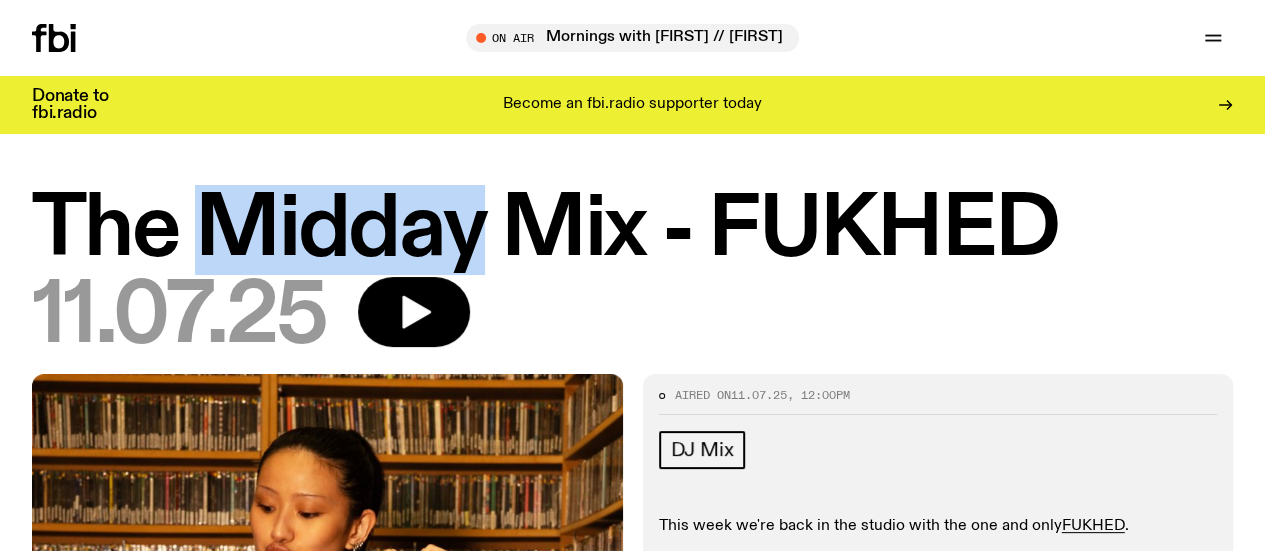 click on "The Midday Mix - FUKHED" at bounding box center [632, 230] 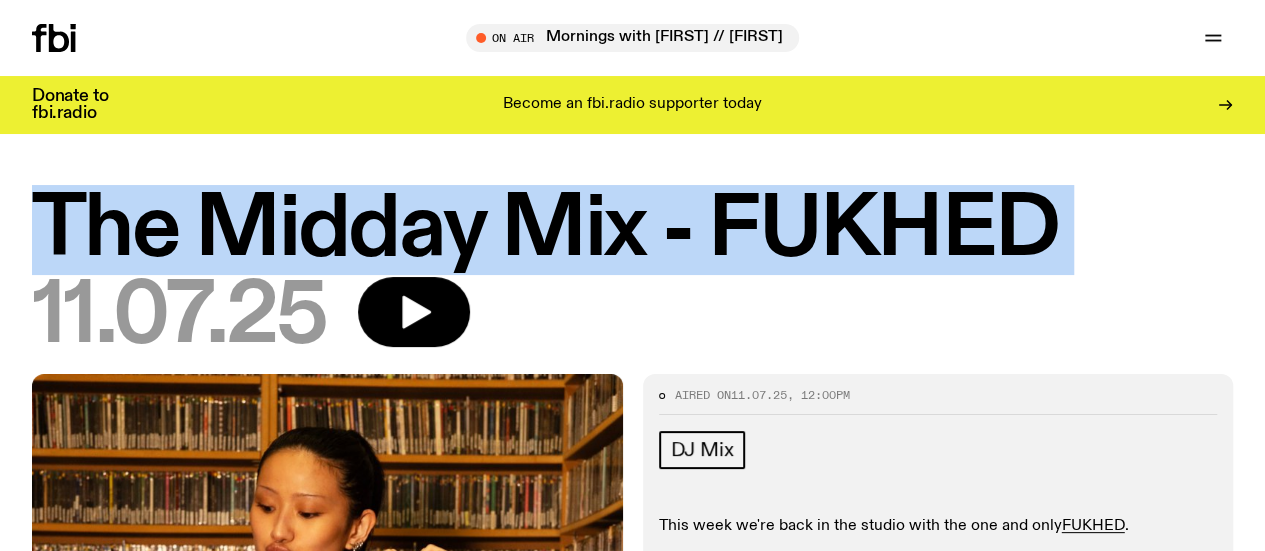 drag, startPoint x: 389, startPoint y: 215, endPoint x: 696, endPoint y: 200, distance: 307.36624 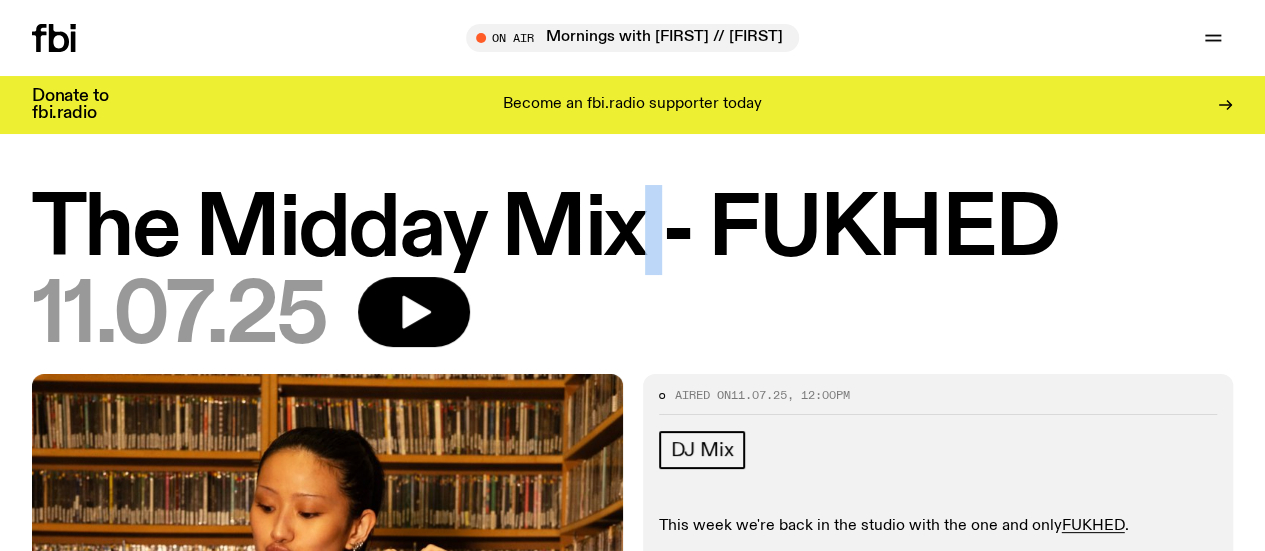 click on "The Midday Mix - FUKHED" at bounding box center (632, 230) 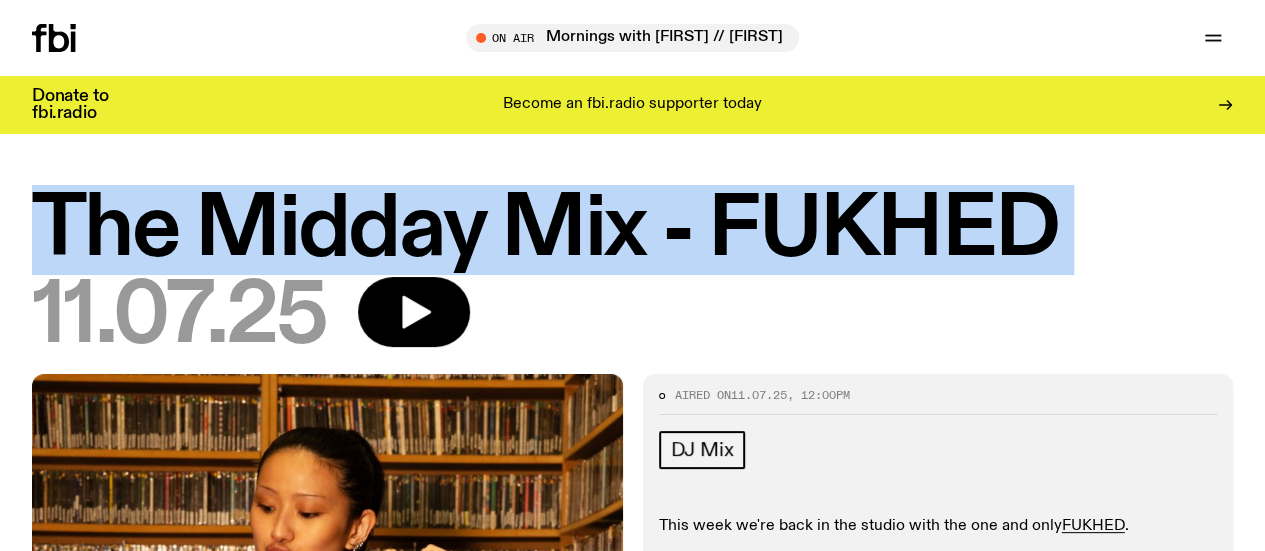 click on "The Midday Mix - FUKHED" at bounding box center (632, 230) 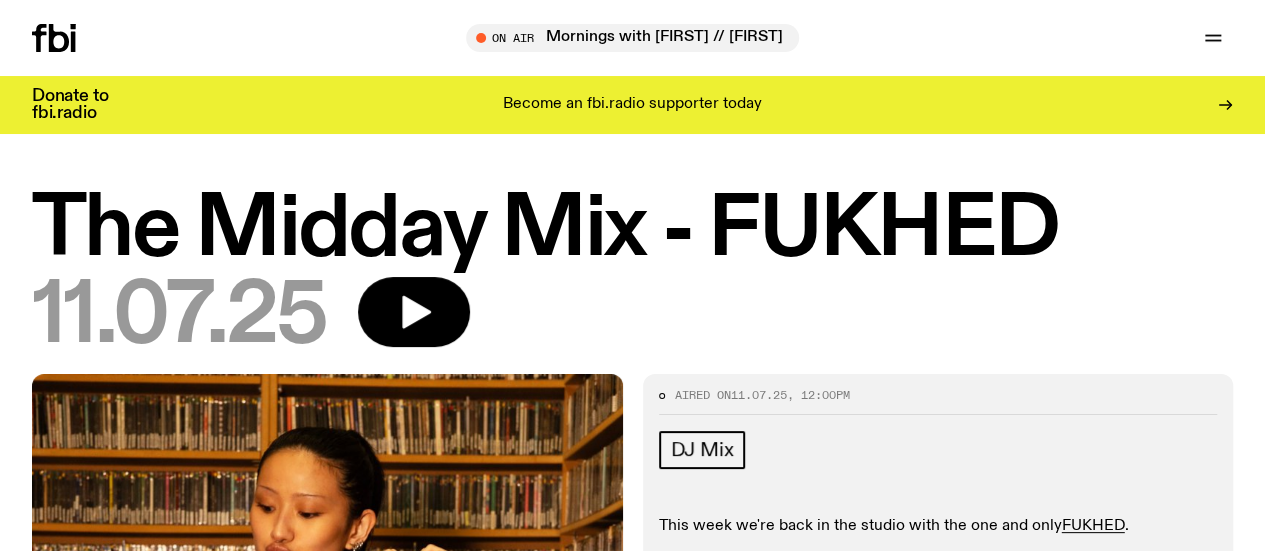 click on "Schedule Explore Read Volunteer Newsletter On Air Mornings with Freya Shields // ALEX G Tune in live On Air Mornings with Freya Shields // ALEX G Mornings with Freya Shields // ALEX G Tune in live Support Us" at bounding box center [632, 38] 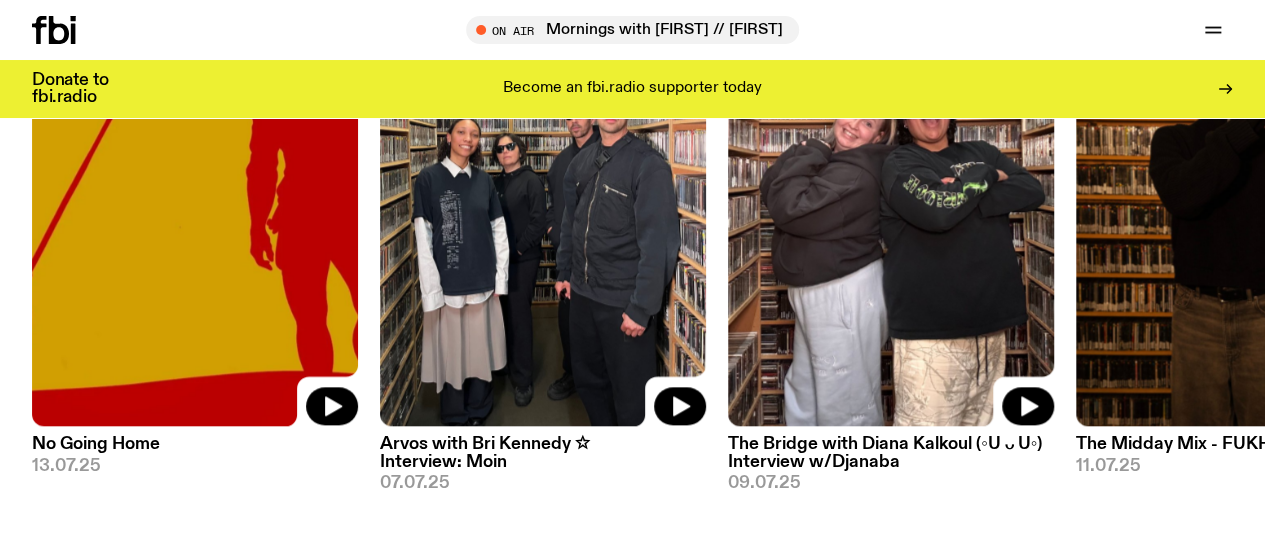 scroll, scrollTop: 999, scrollLeft: 0, axis: vertical 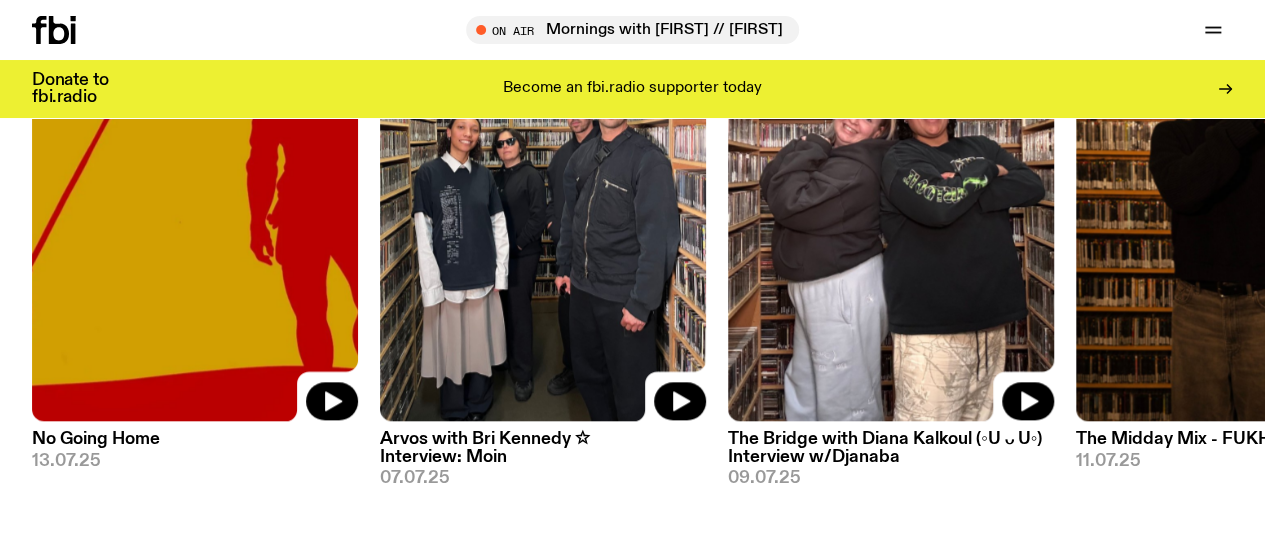 click 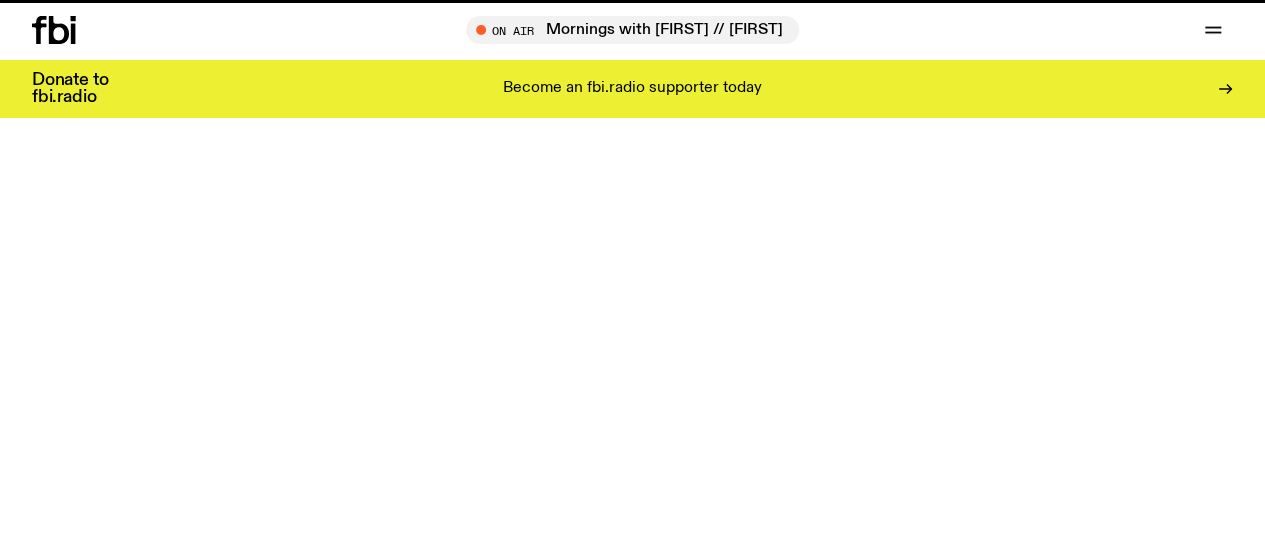 scroll, scrollTop: 0, scrollLeft: 0, axis: both 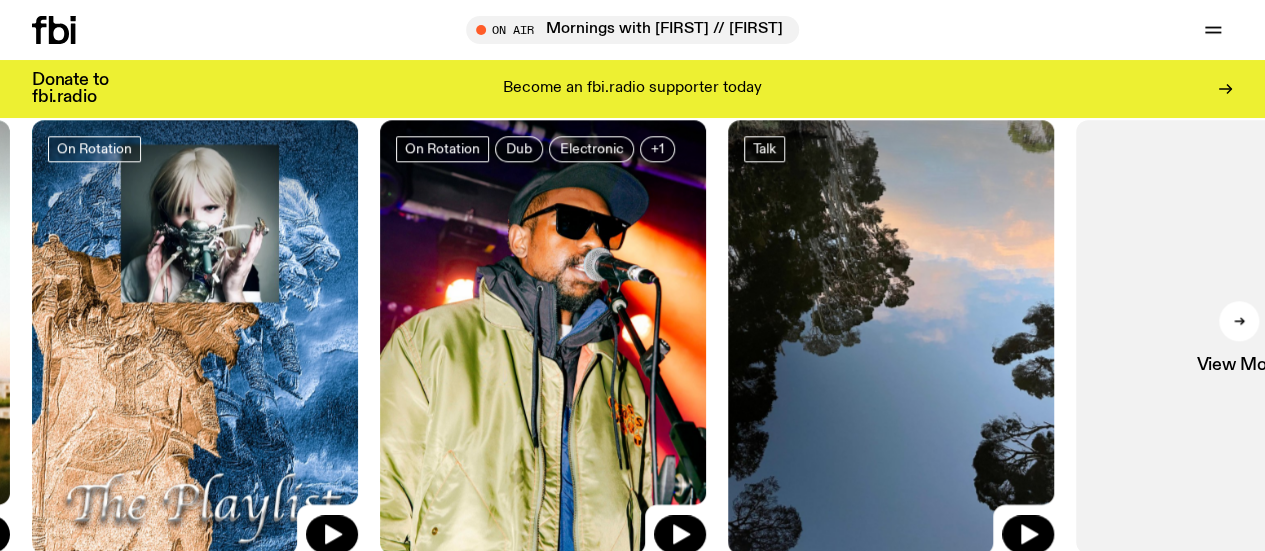 click on "View More" 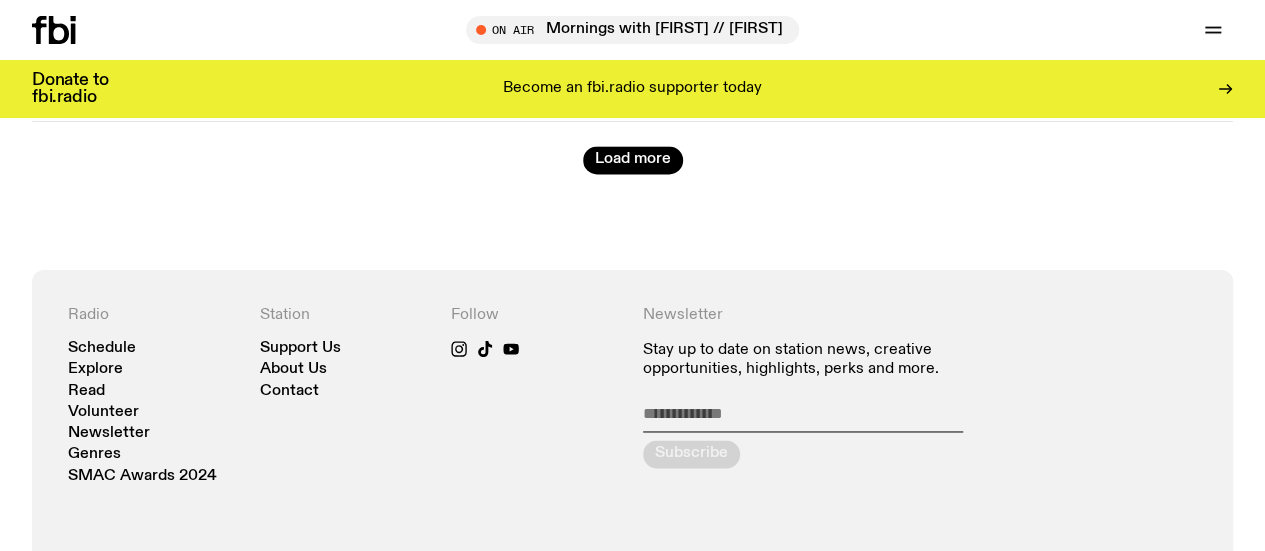 scroll, scrollTop: 4891, scrollLeft: 0, axis: vertical 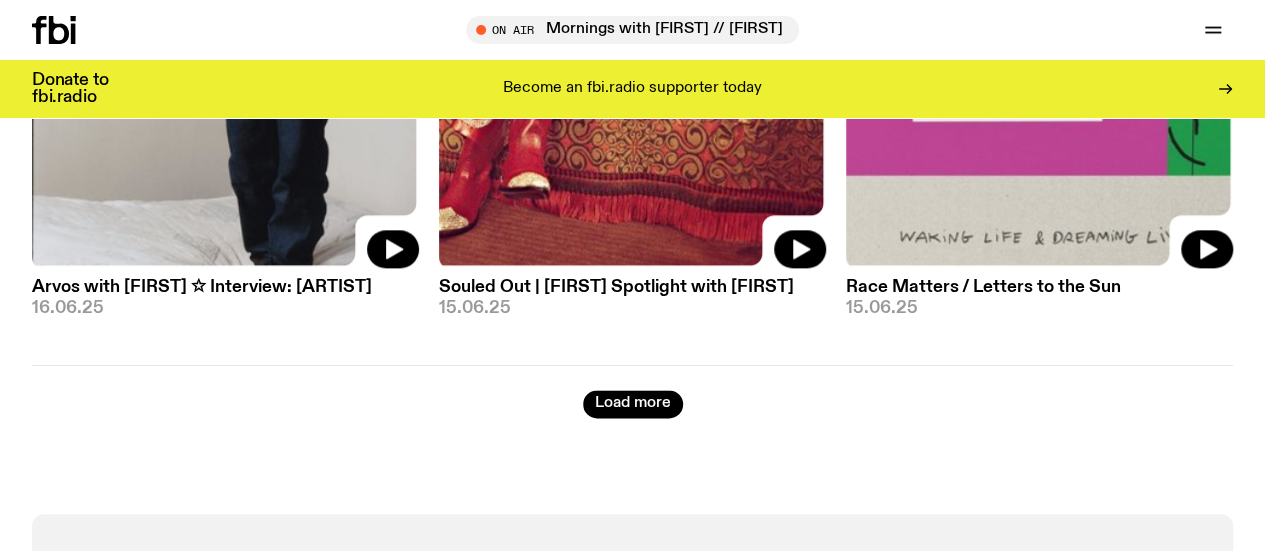 click on "Load more" at bounding box center (633, 404) 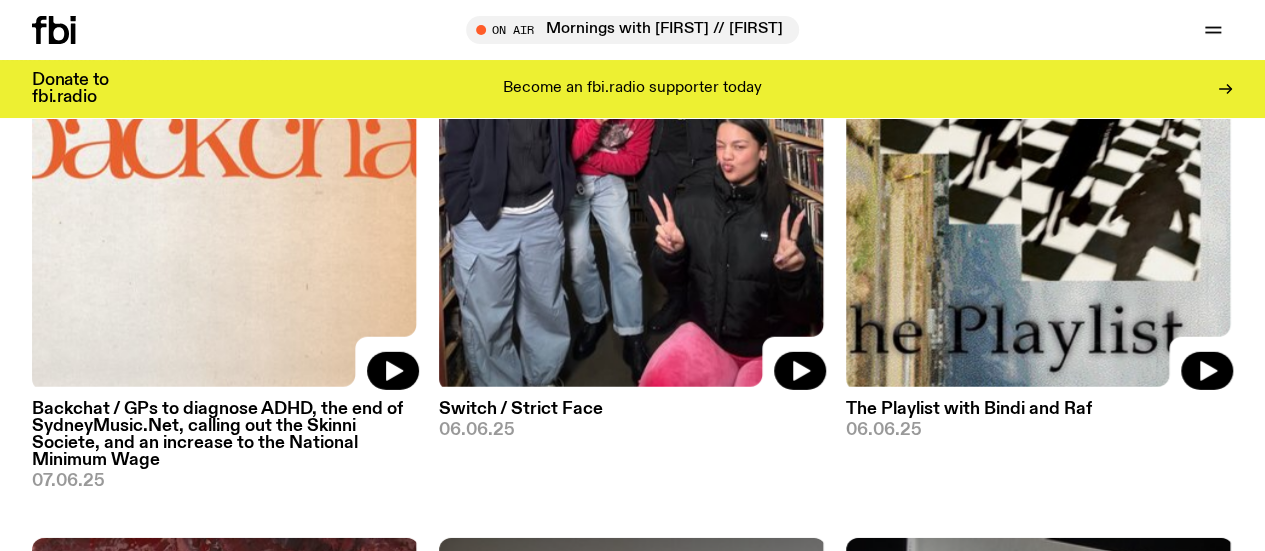 scroll, scrollTop: 7227, scrollLeft: 0, axis: vertical 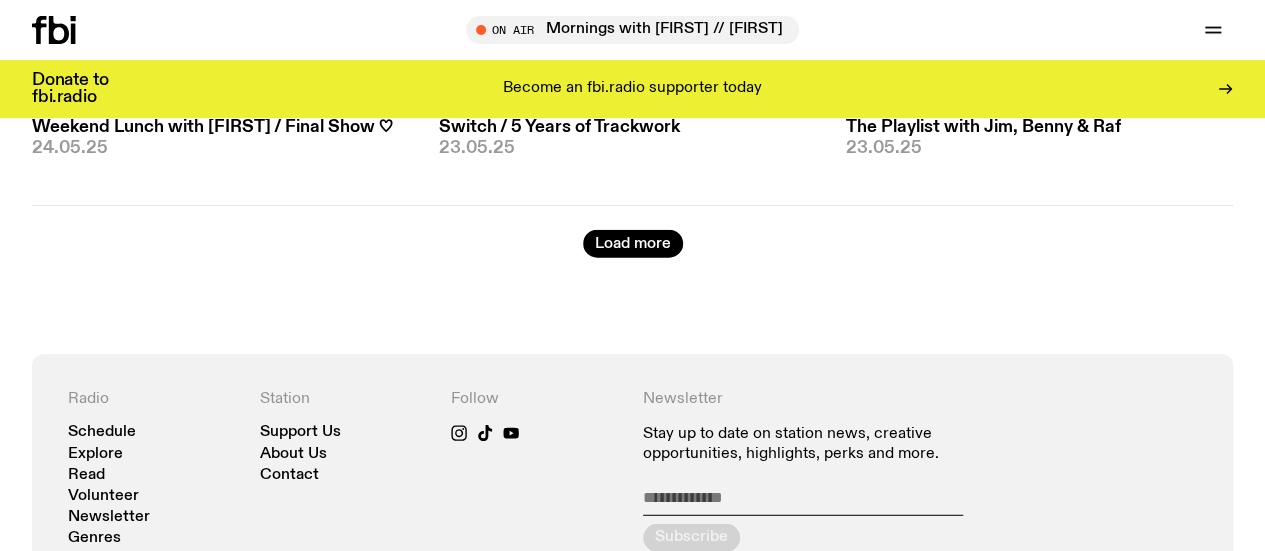 click on "Load more" at bounding box center (633, 244) 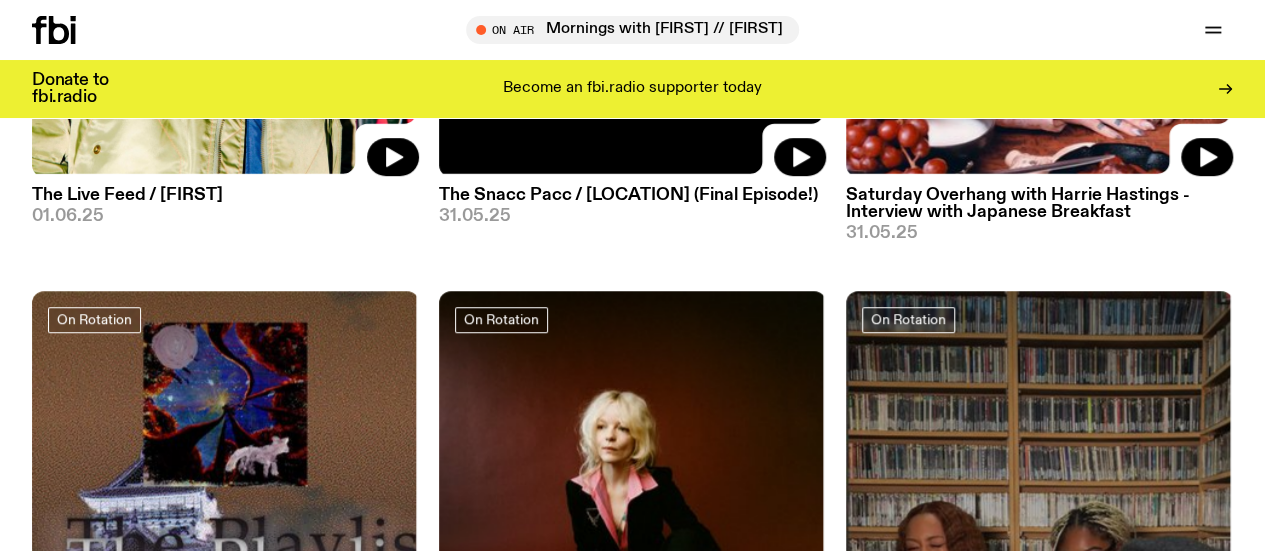 scroll, scrollTop: 8128, scrollLeft: 0, axis: vertical 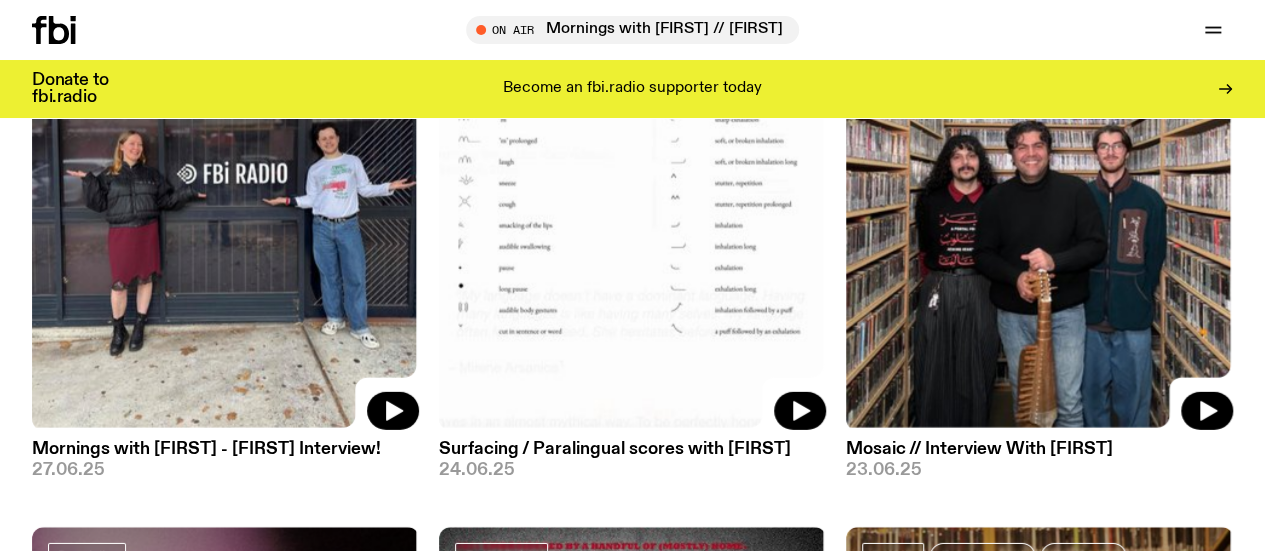 click on "Schedule" at bounding box center [0, 0] 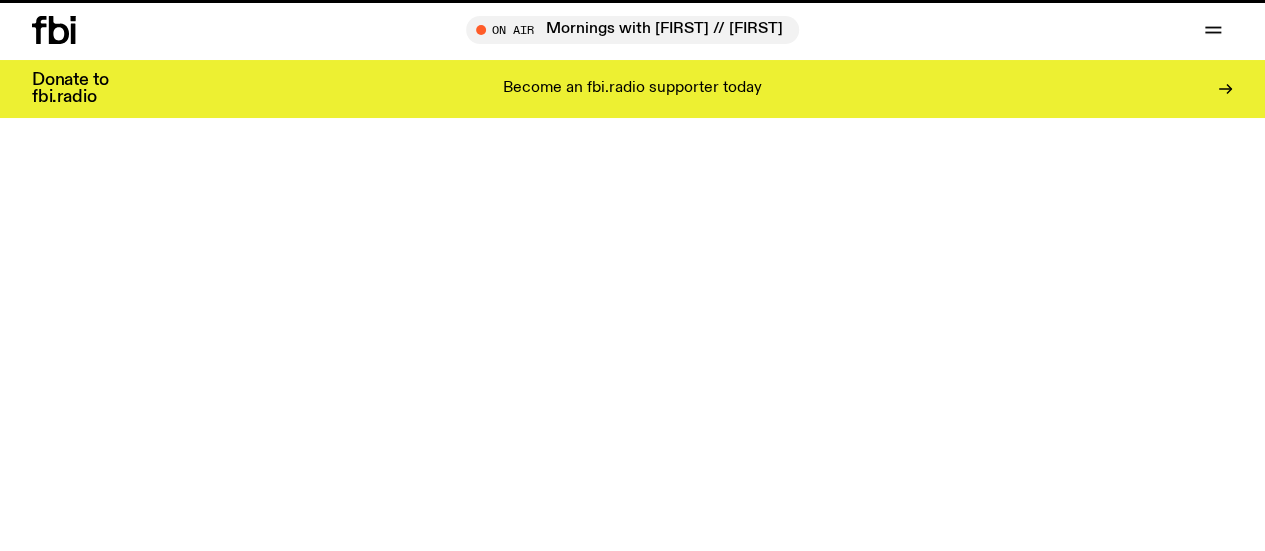 scroll, scrollTop: 0, scrollLeft: 0, axis: both 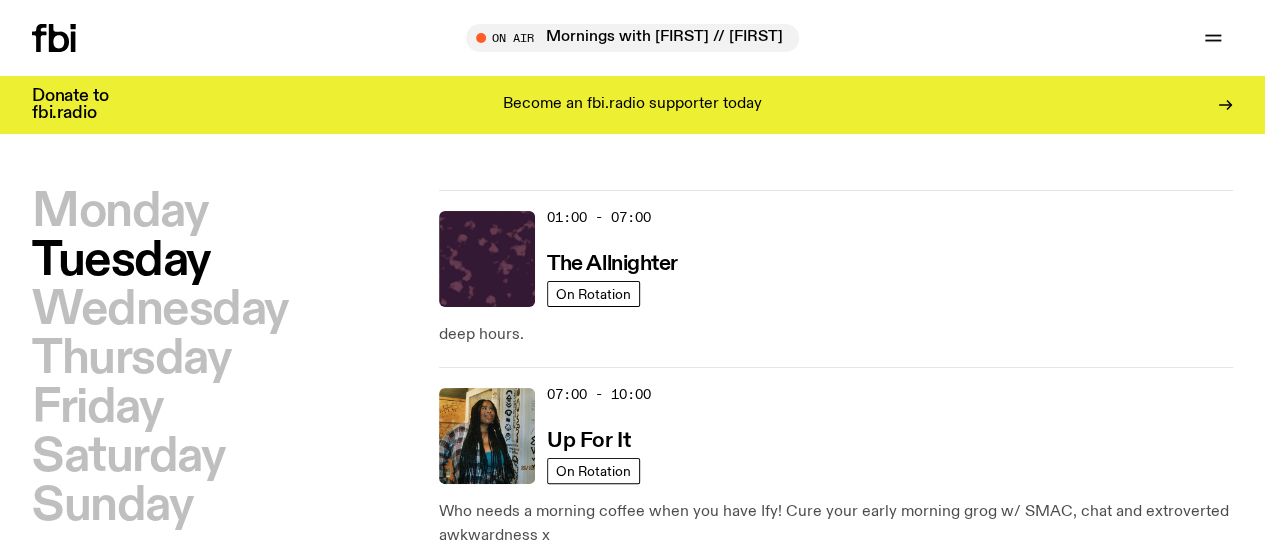 click on "Monday" at bounding box center [119, 212] 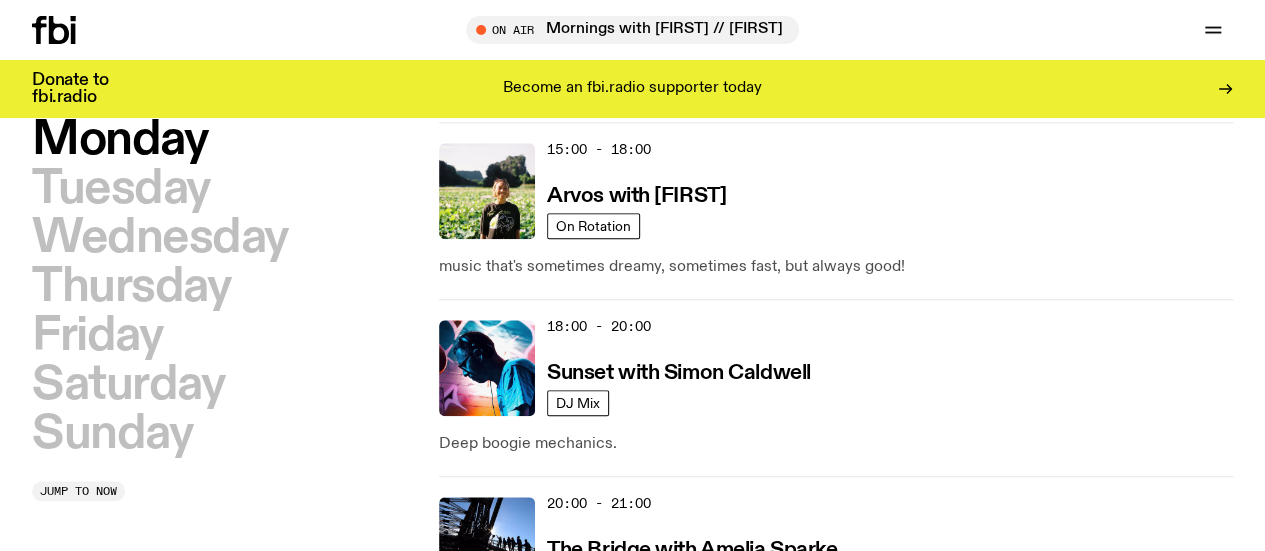 scroll, scrollTop: 816, scrollLeft: 0, axis: vertical 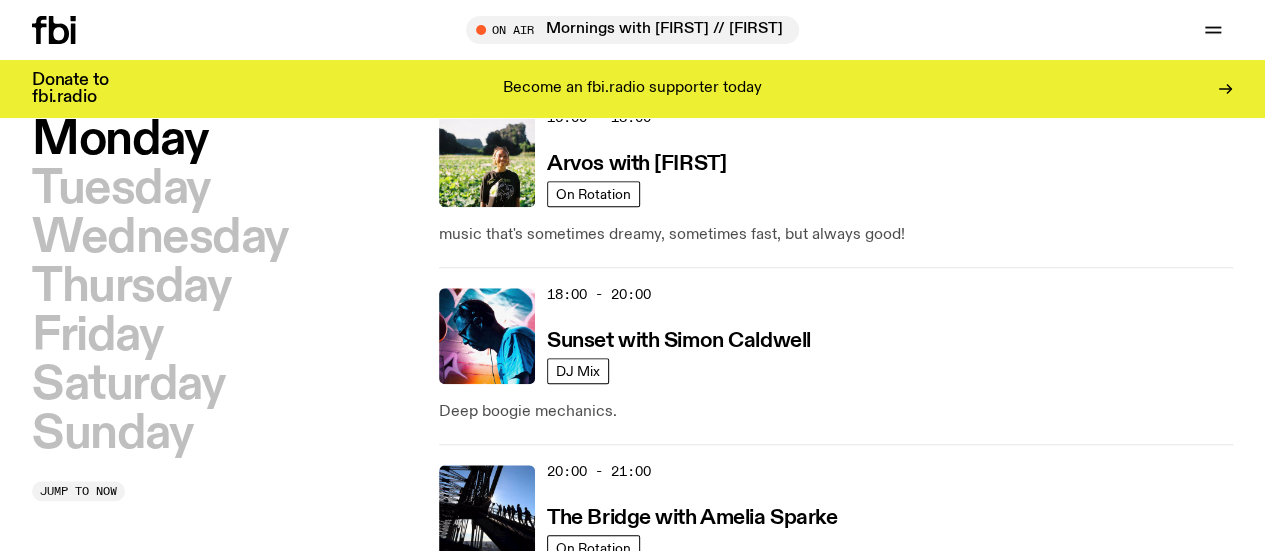 click on "Explore" at bounding box center [0, 0] 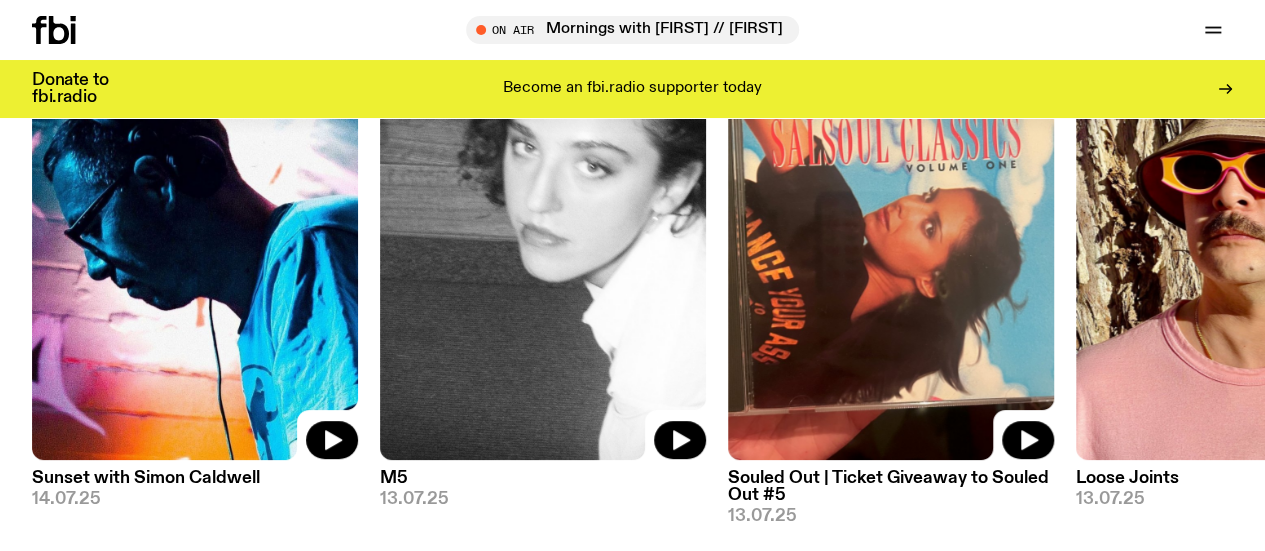 scroll, scrollTop: 254, scrollLeft: 0, axis: vertical 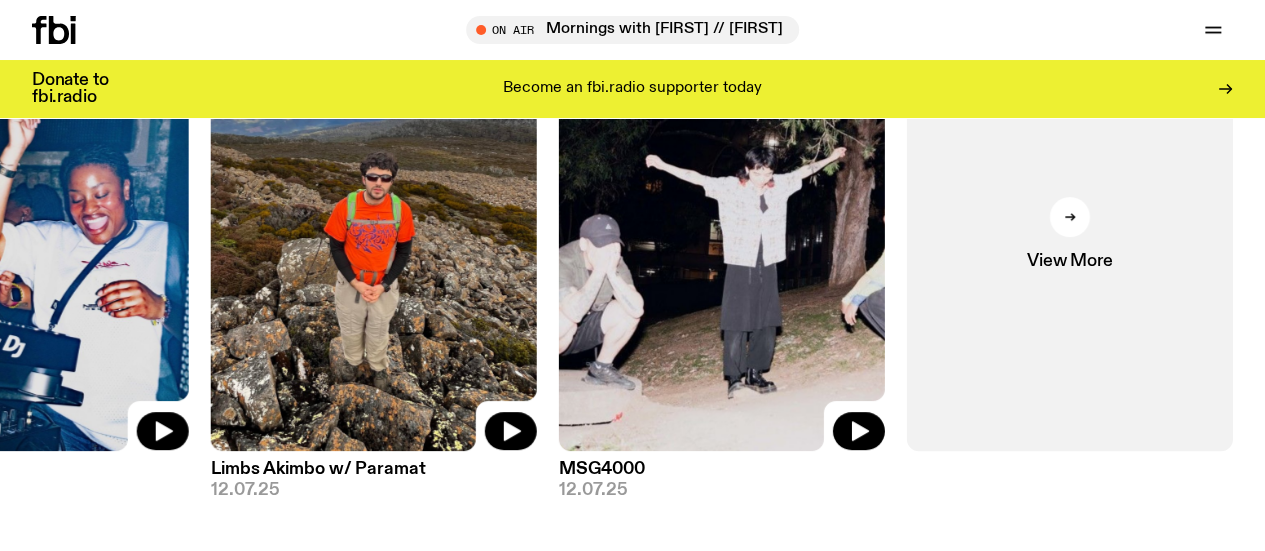 click on "View More" 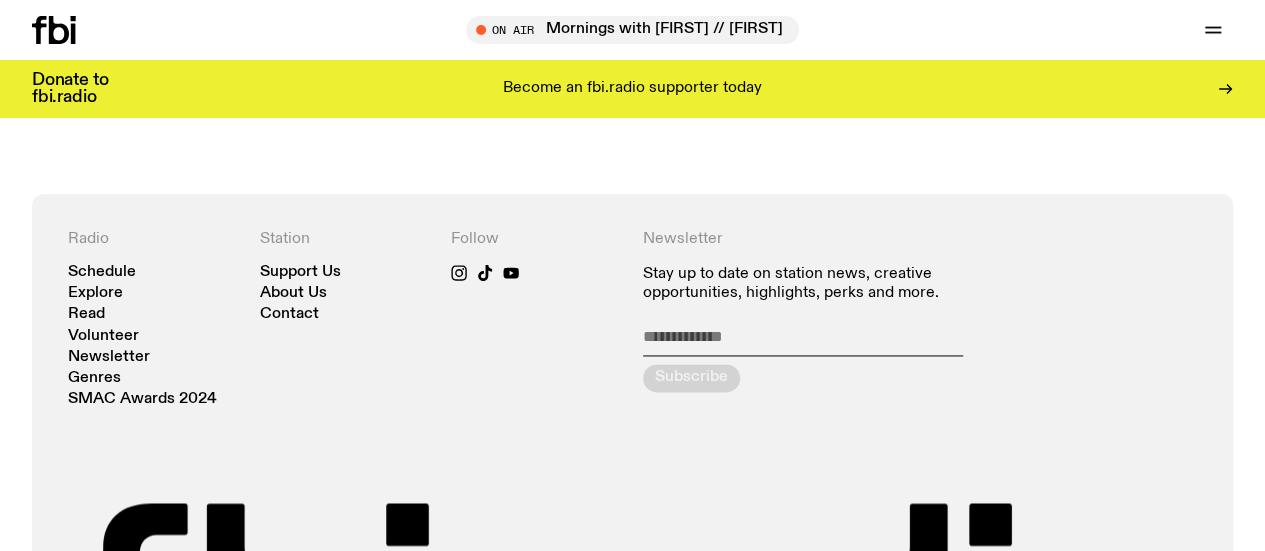 scroll, scrollTop: 5061, scrollLeft: 0, axis: vertical 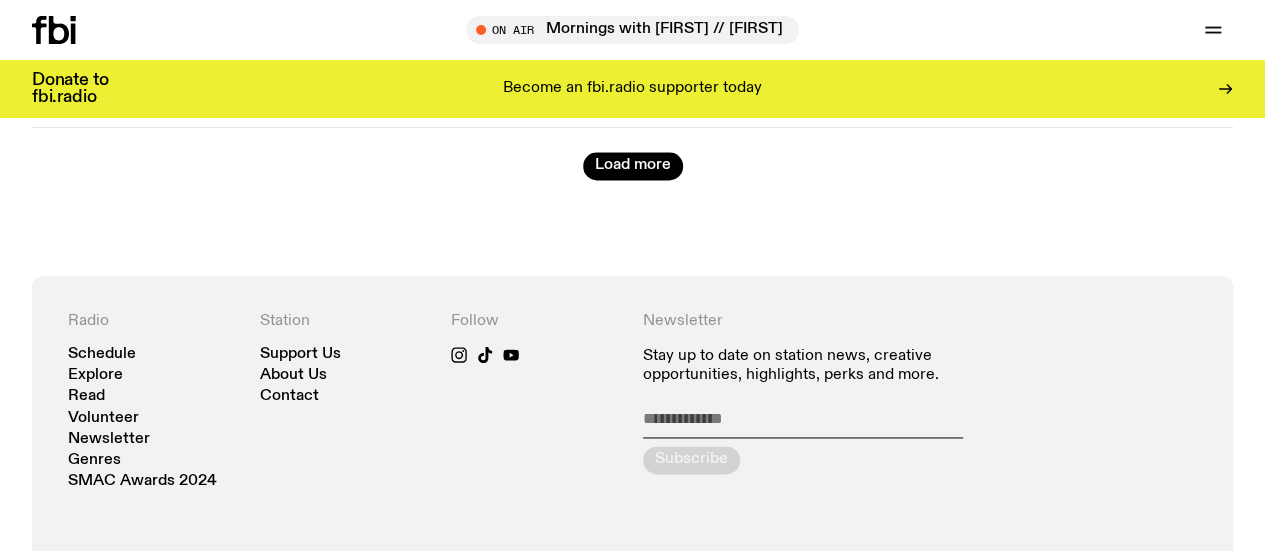 click on "Load more" at bounding box center [633, 166] 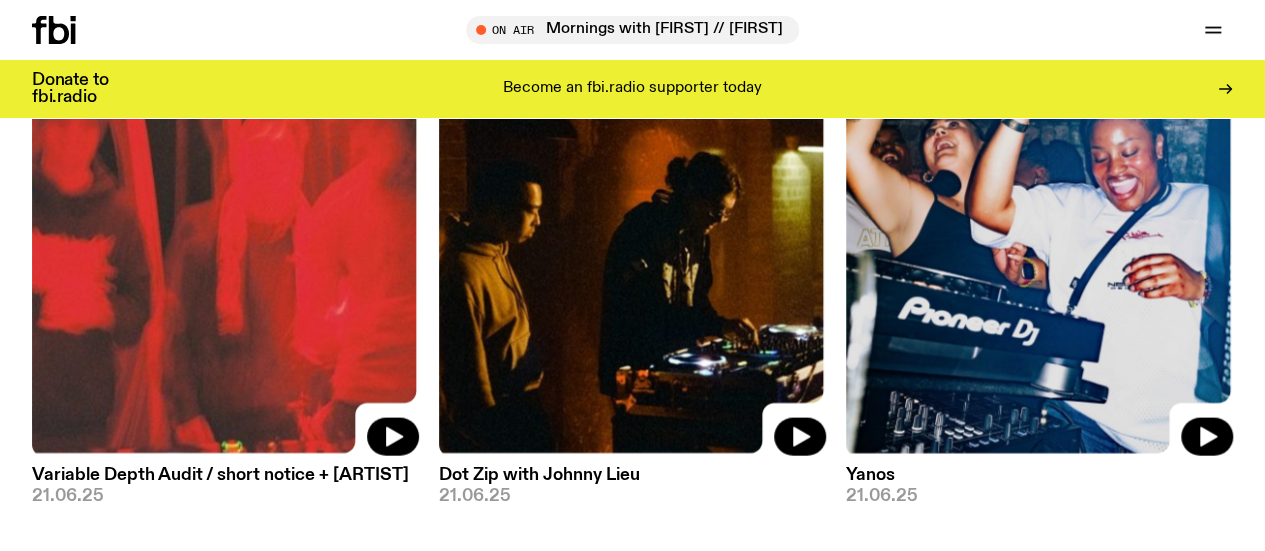 scroll, scrollTop: 9567, scrollLeft: 0, axis: vertical 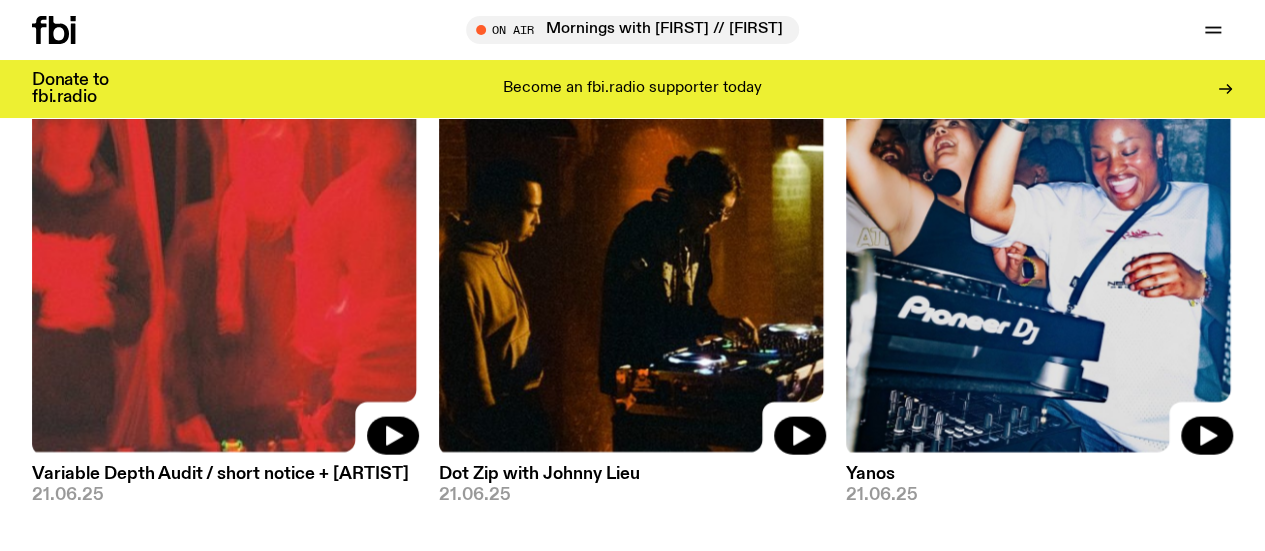 click on "Load more" at bounding box center [633, 591] 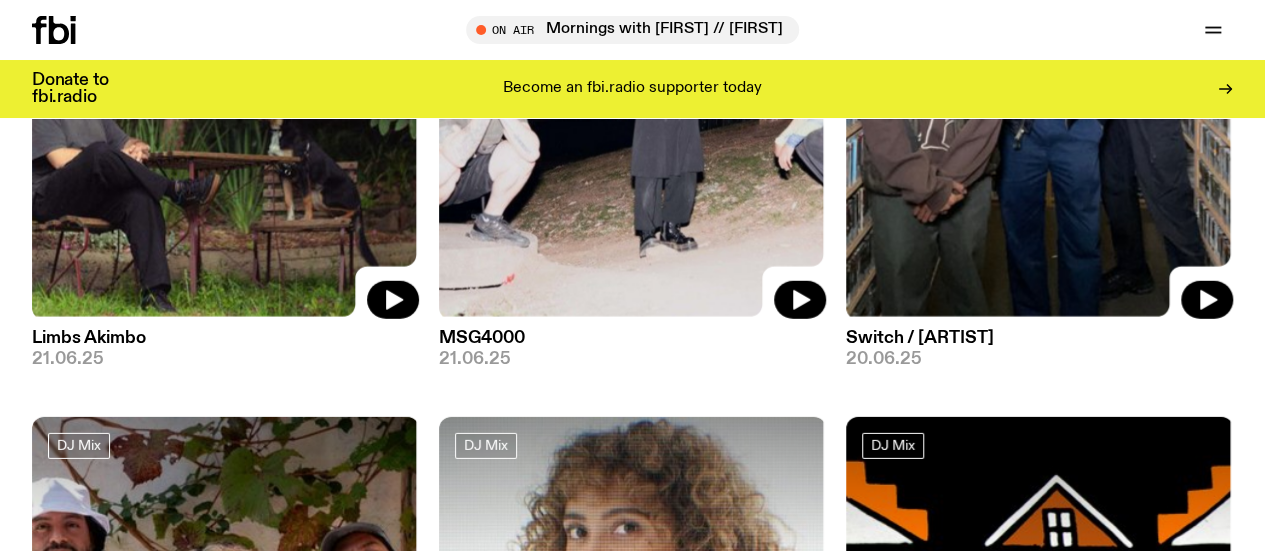 scroll, scrollTop: 10359, scrollLeft: 0, axis: vertical 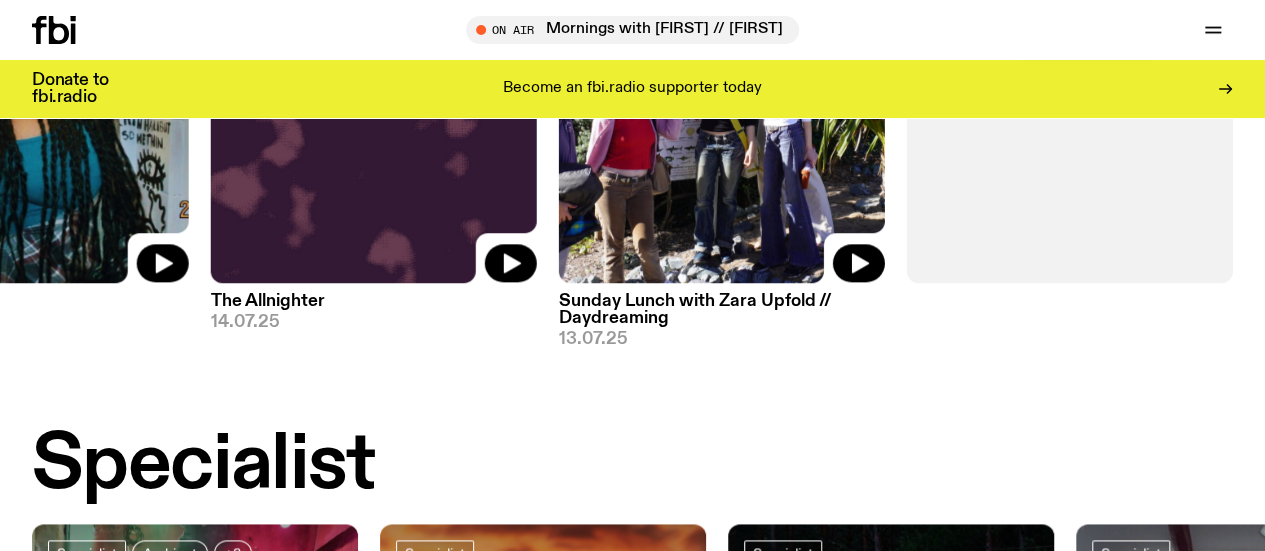 click on "View More" 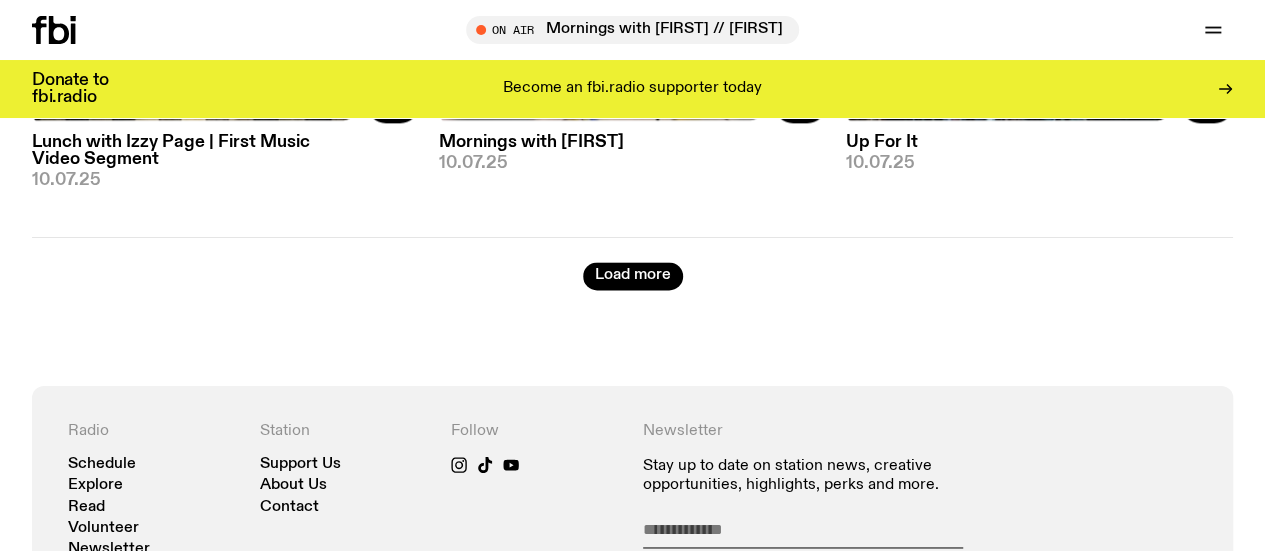 scroll, scrollTop: 5043, scrollLeft: 0, axis: vertical 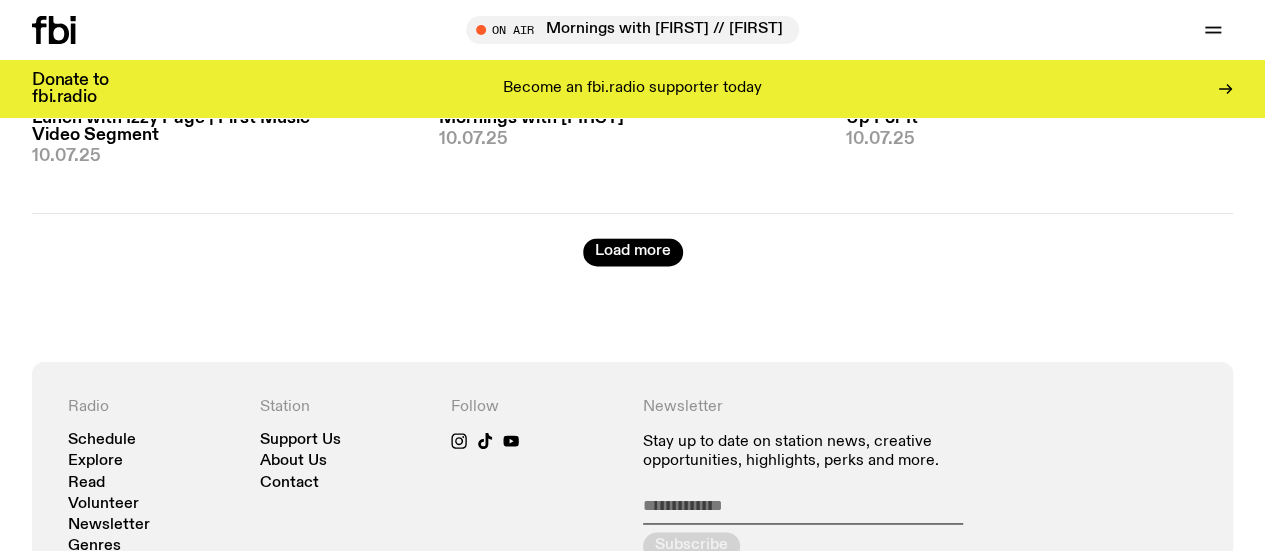click on "Load more" at bounding box center (633, 252) 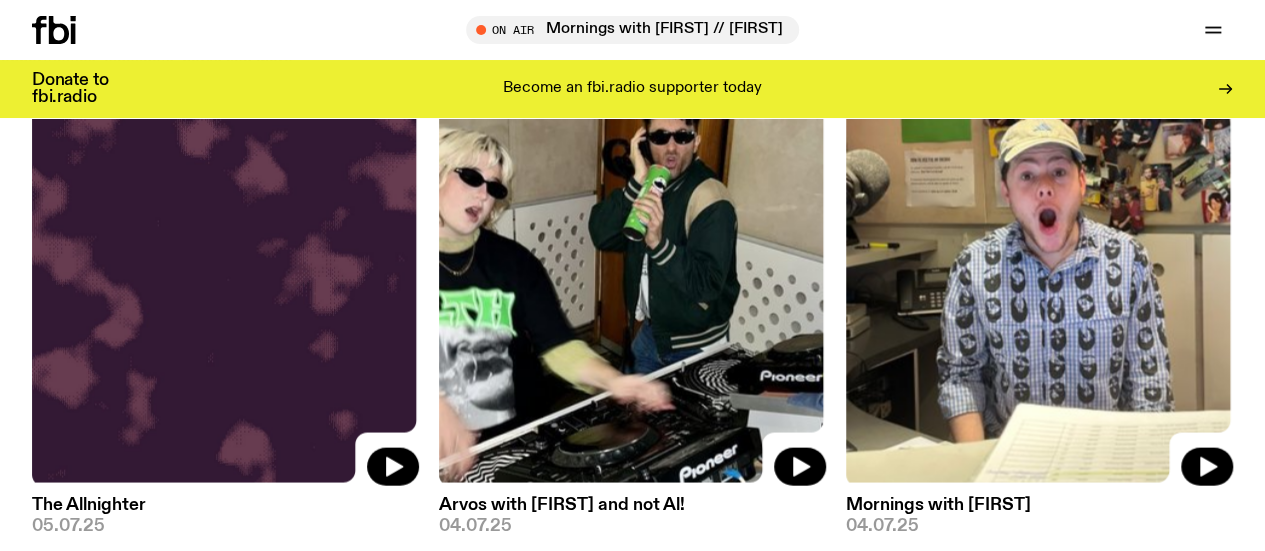 scroll, scrollTop: 10176, scrollLeft: 0, axis: vertical 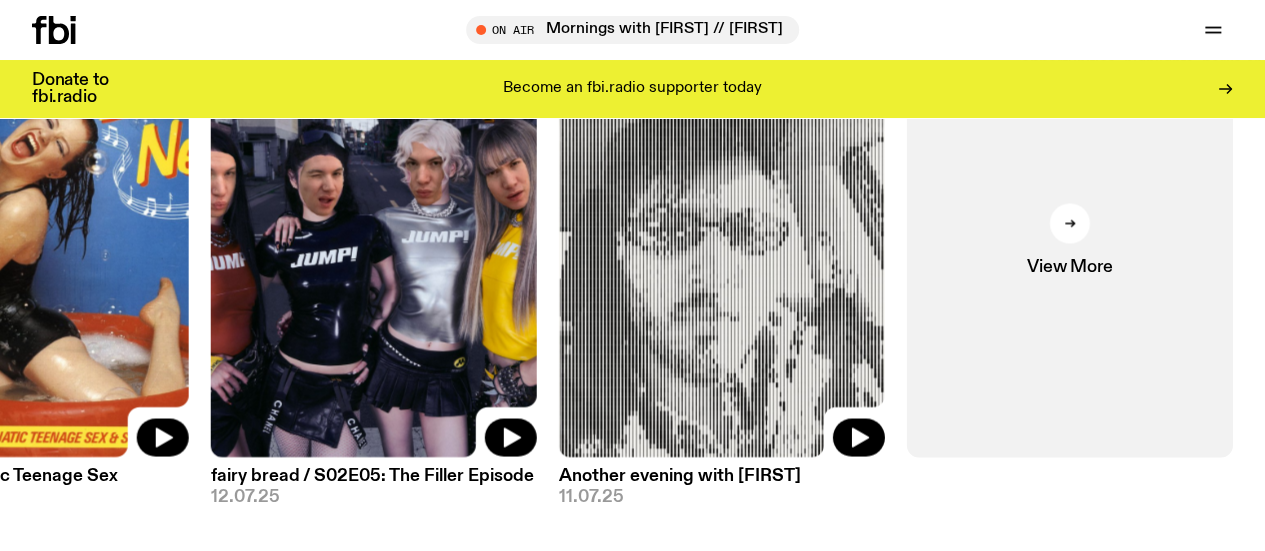 click on "View More" at bounding box center (1069, 267) 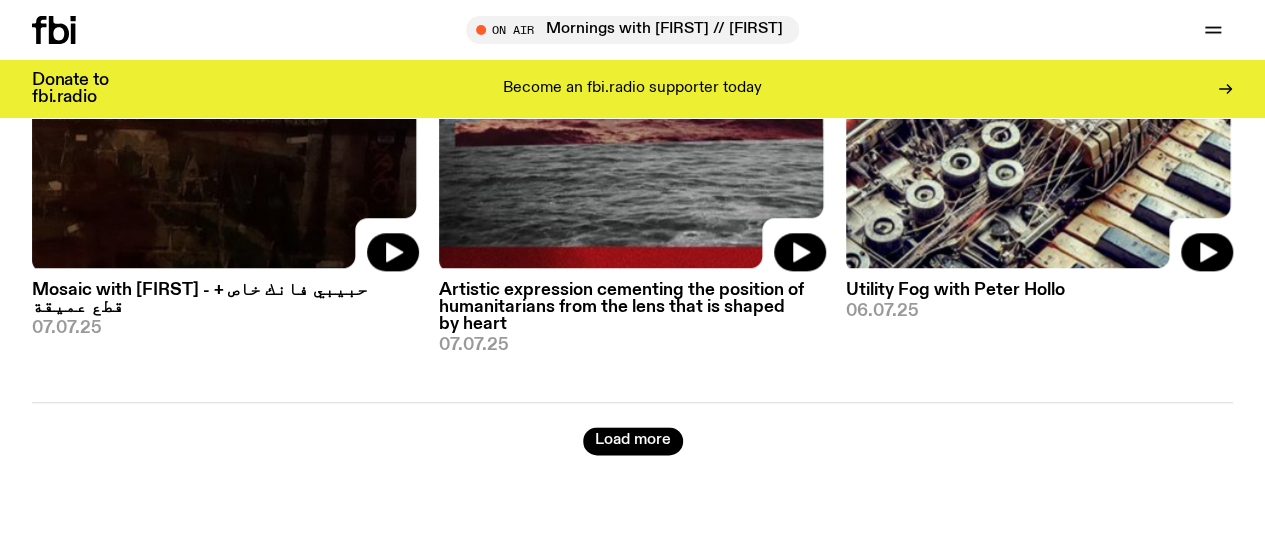 scroll, scrollTop: 4833, scrollLeft: 0, axis: vertical 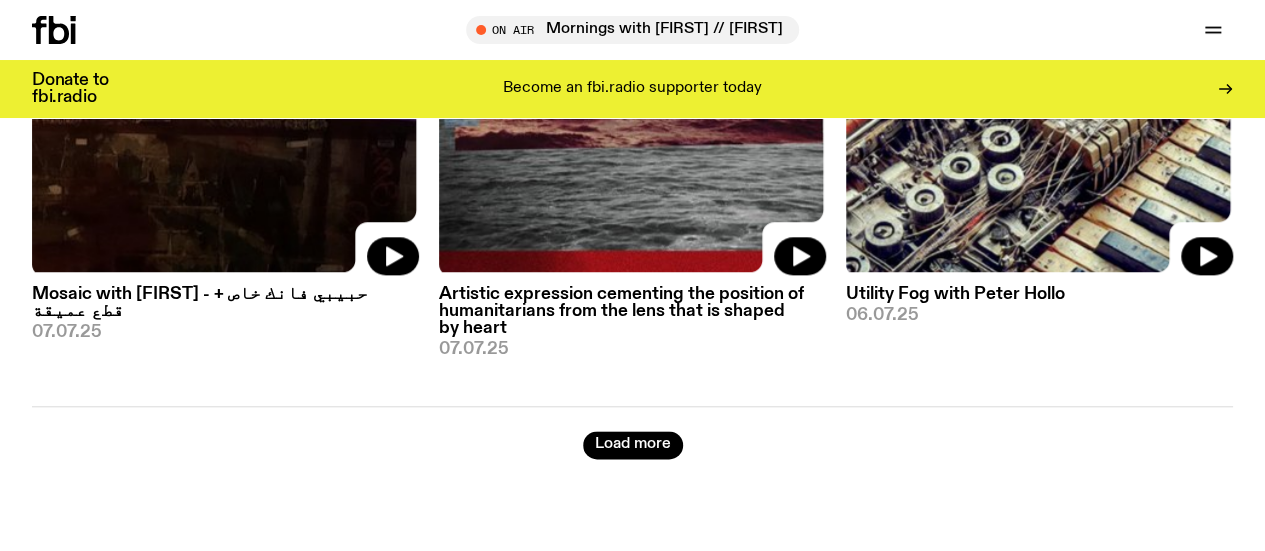 click on "Load more" at bounding box center (633, 445) 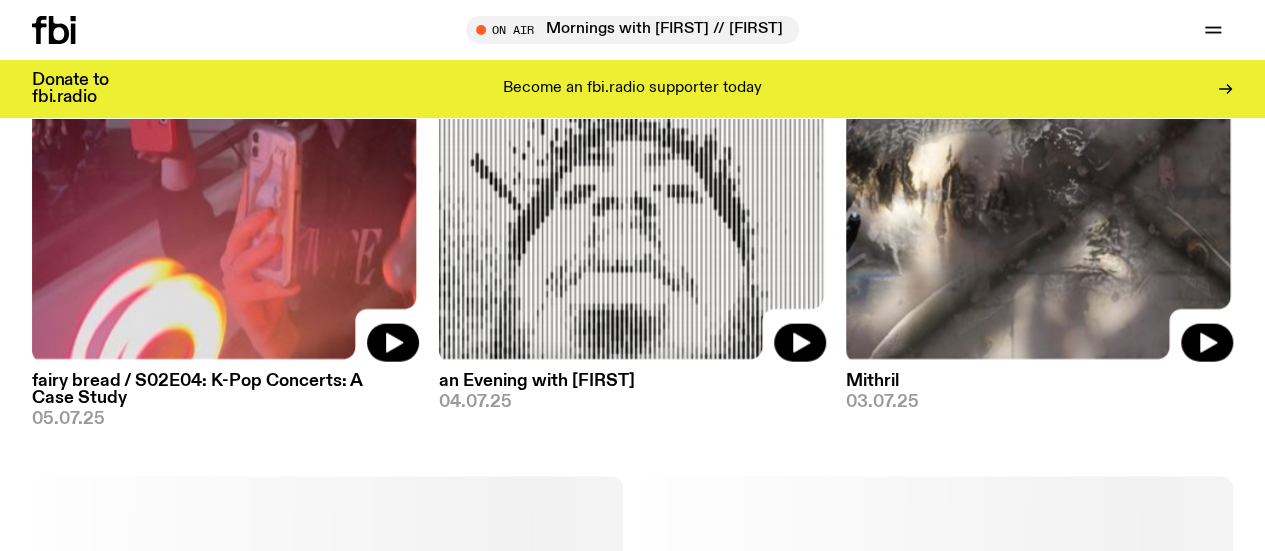 scroll, scrollTop: 6000, scrollLeft: 0, axis: vertical 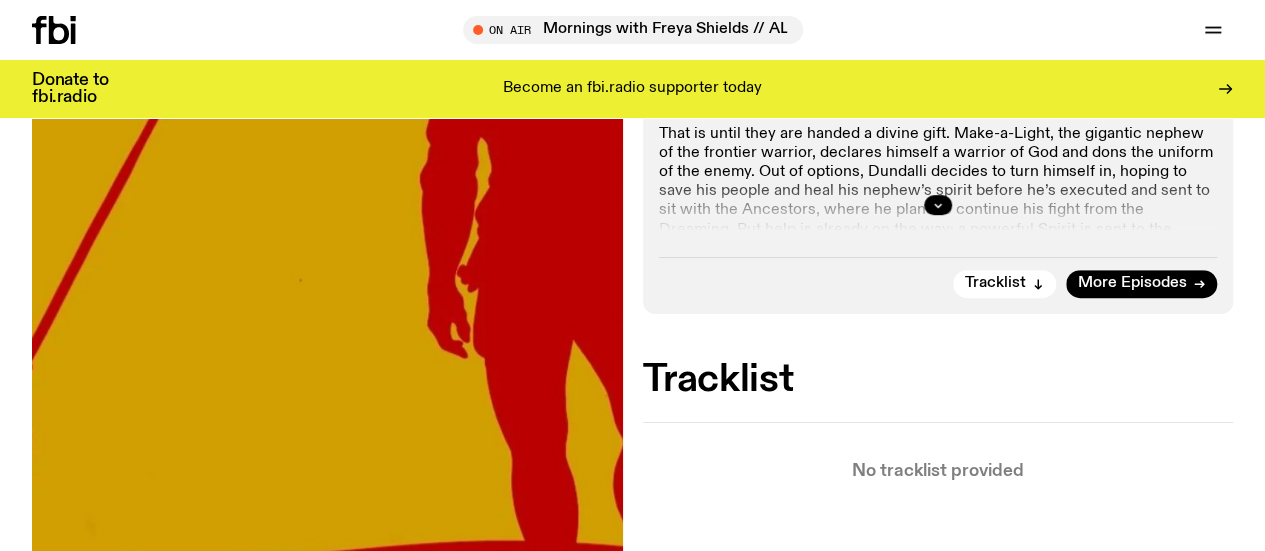click on "More Episodes" at bounding box center [1141, 284] 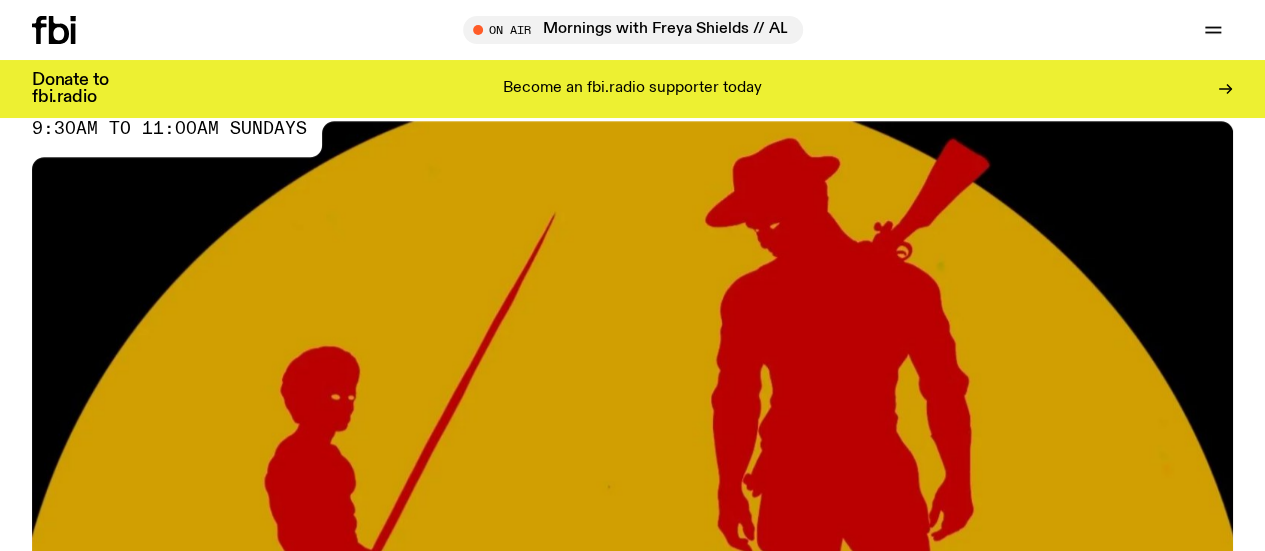 scroll, scrollTop: 140, scrollLeft: 0, axis: vertical 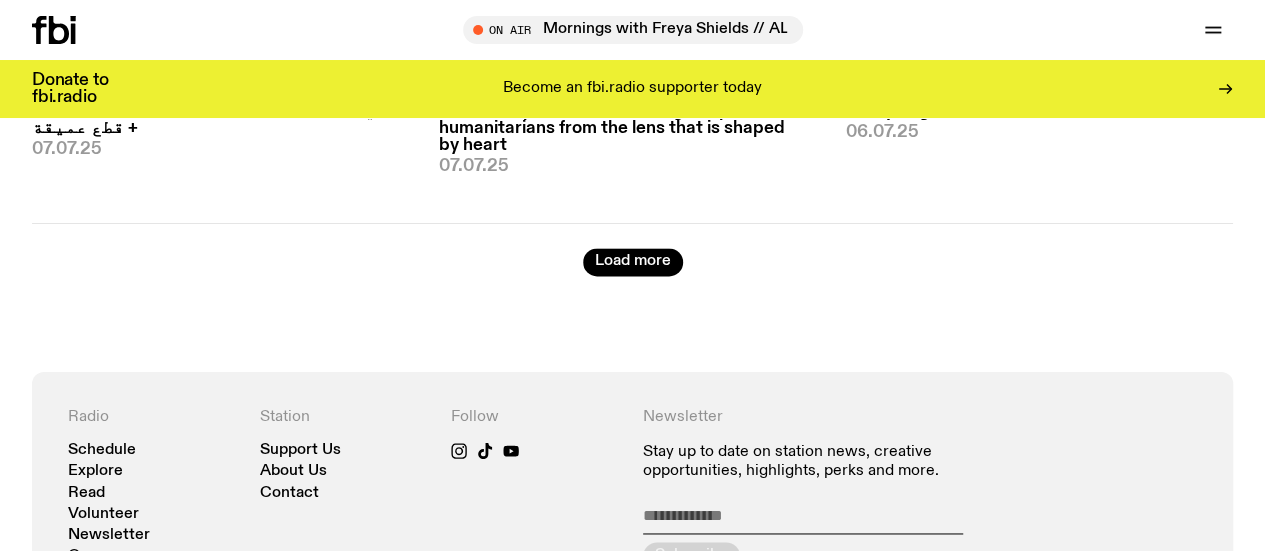 click on "Load more" at bounding box center (633, 262) 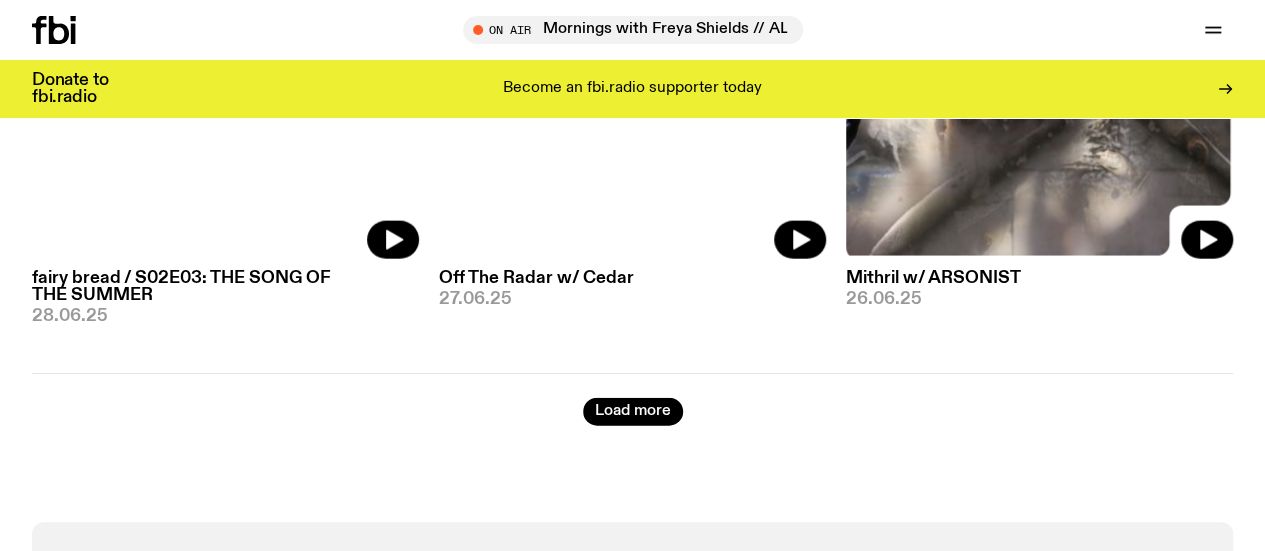 scroll, scrollTop: 9210, scrollLeft: 0, axis: vertical 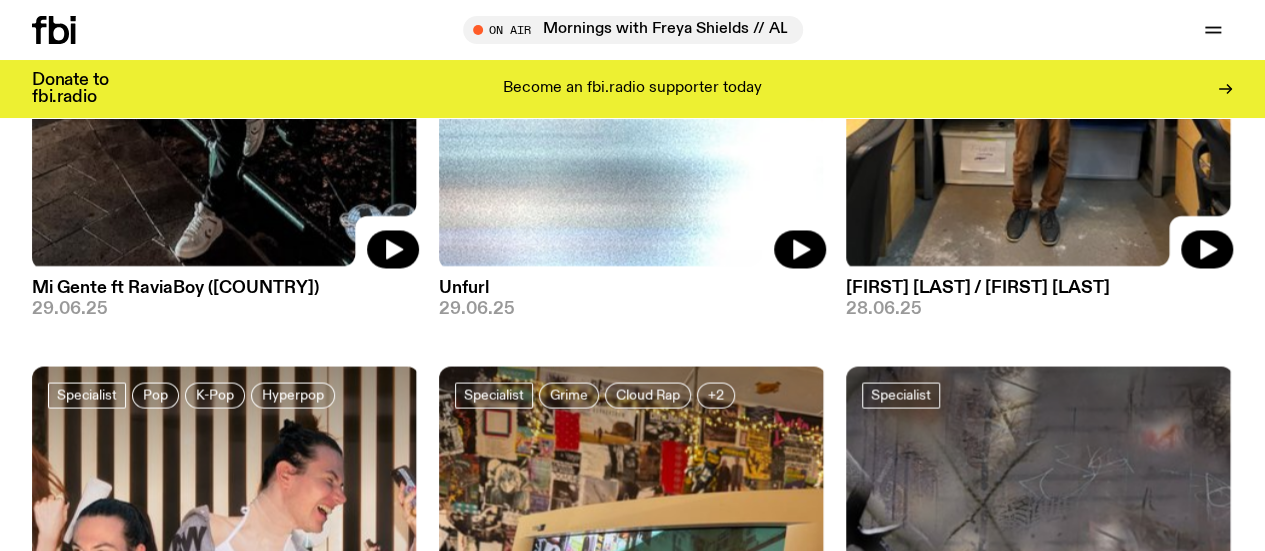 click 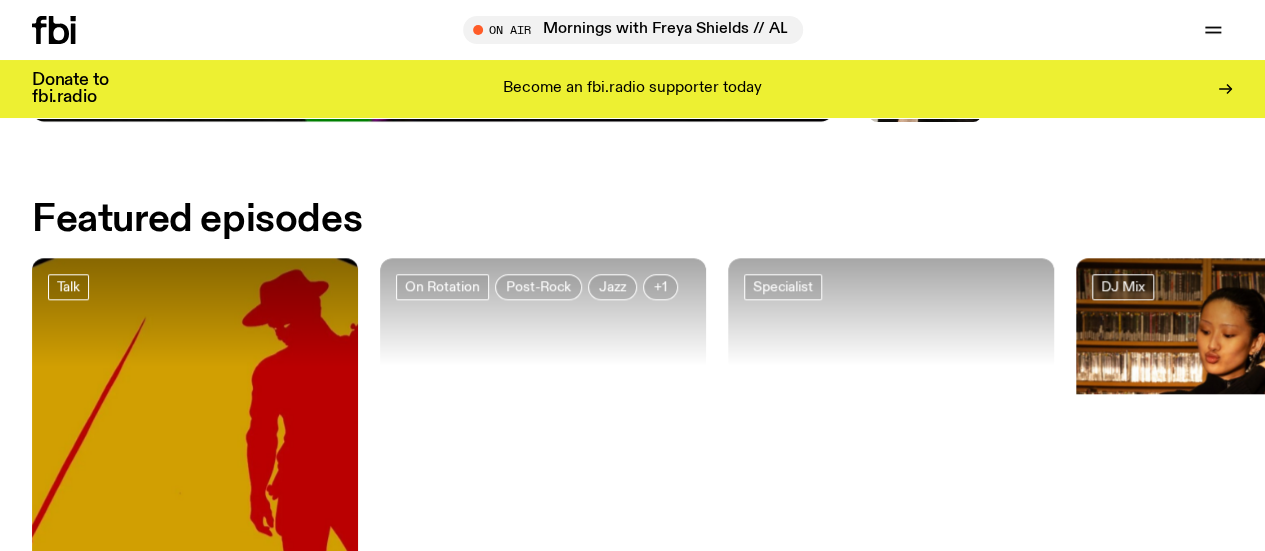 scroll, scrollTop: 957, scrollLeft: 0, axis: vertical 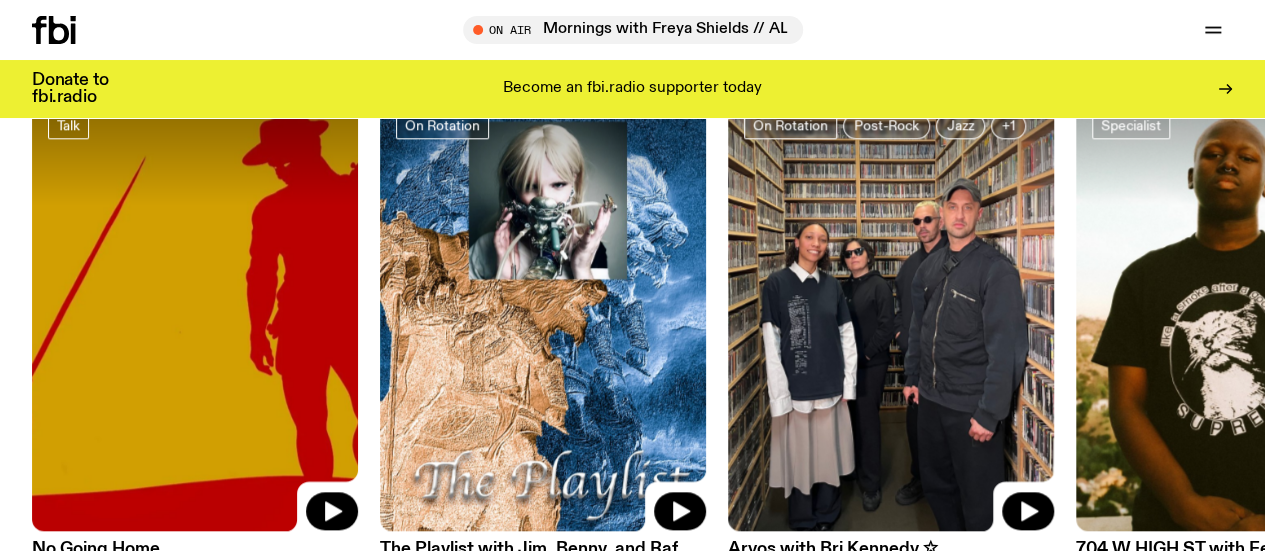 click at bounding box center [195, 314] 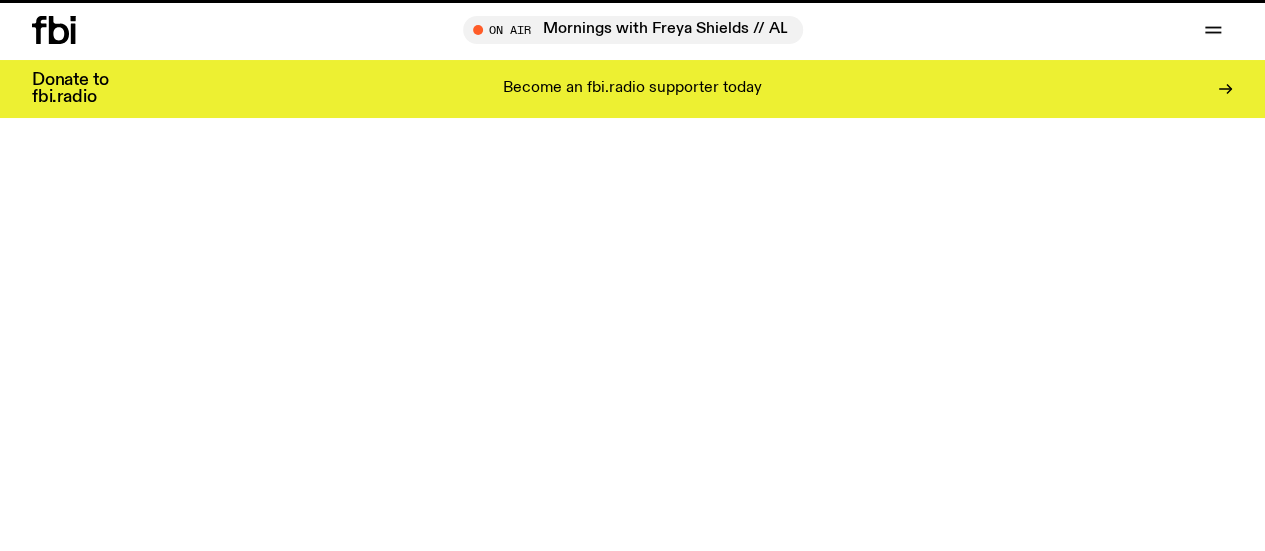 scroll, scrollTop: 0, scrollLeft: 0, axis: both 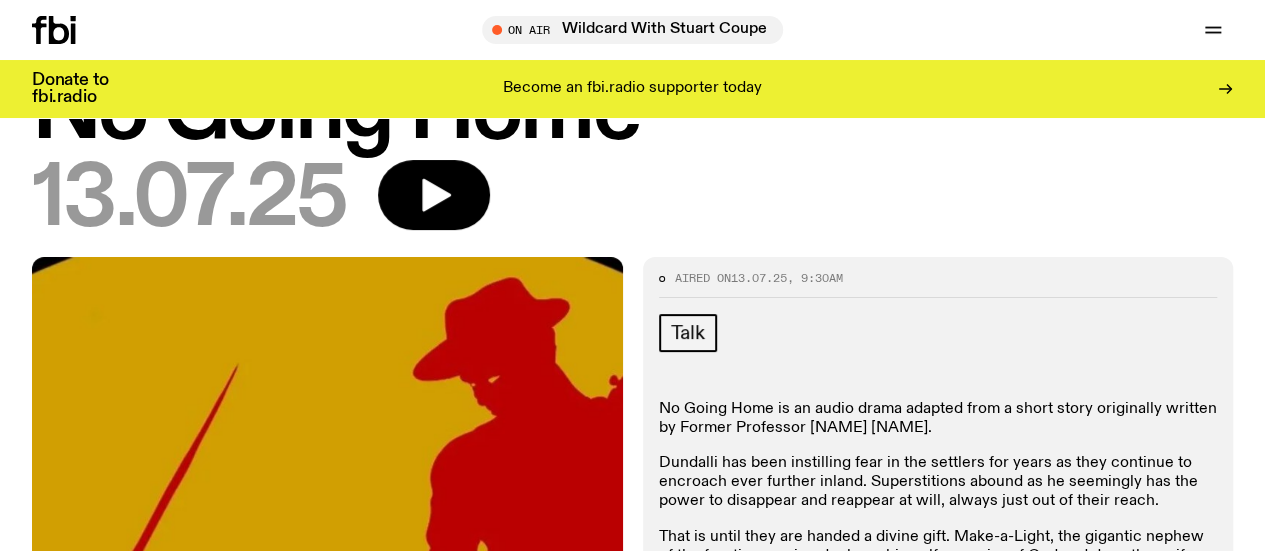 click on "No Going Home" at bounding box center [632, 113] 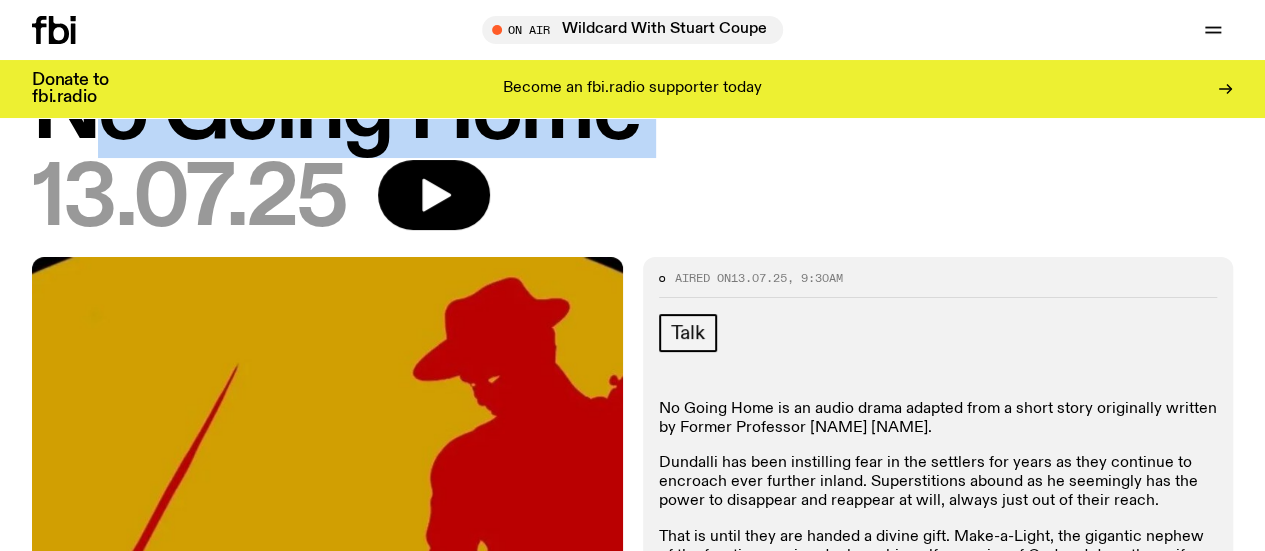 click on "No Going Home" at bounding box center [632, 113] 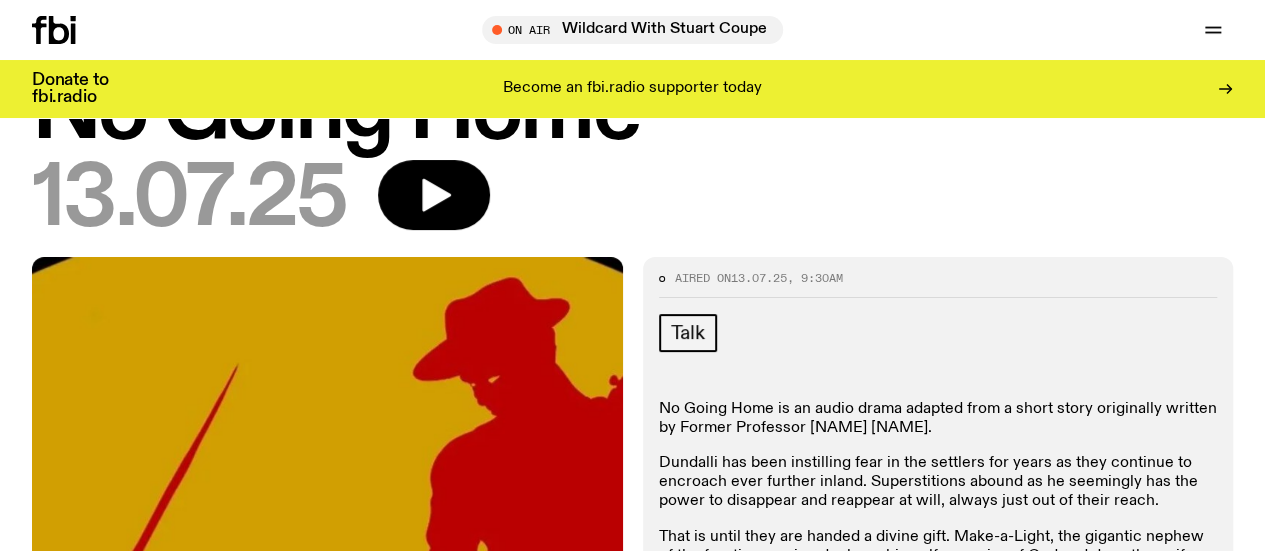click on "13.07.25" at bounding box center (632, 200) 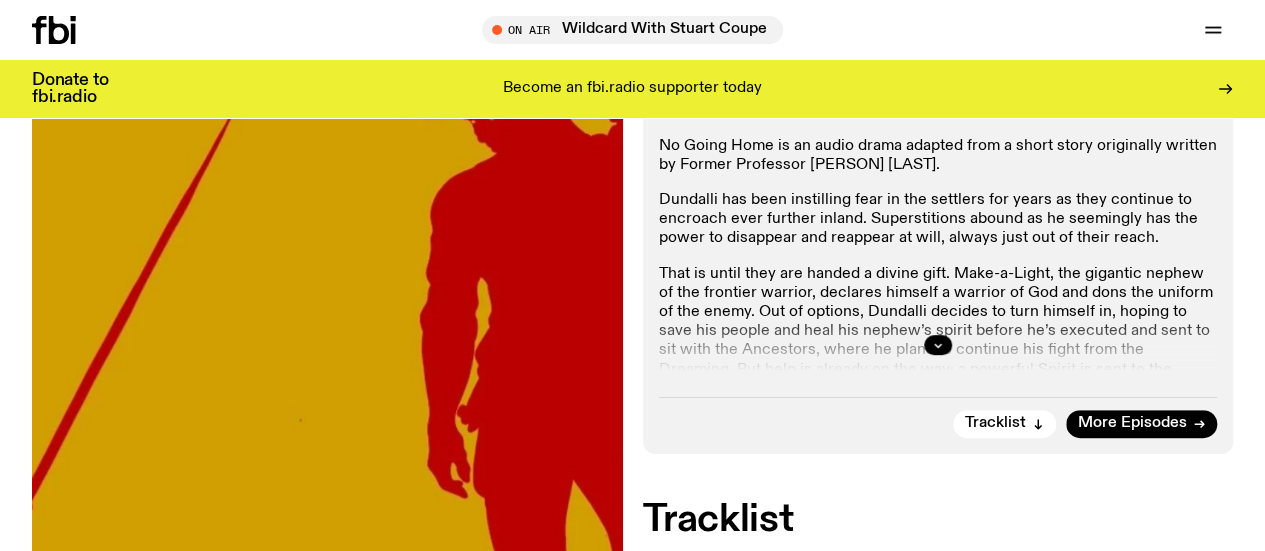 scroll, scrollTop: 0, scrollLeft: 0, axis: both 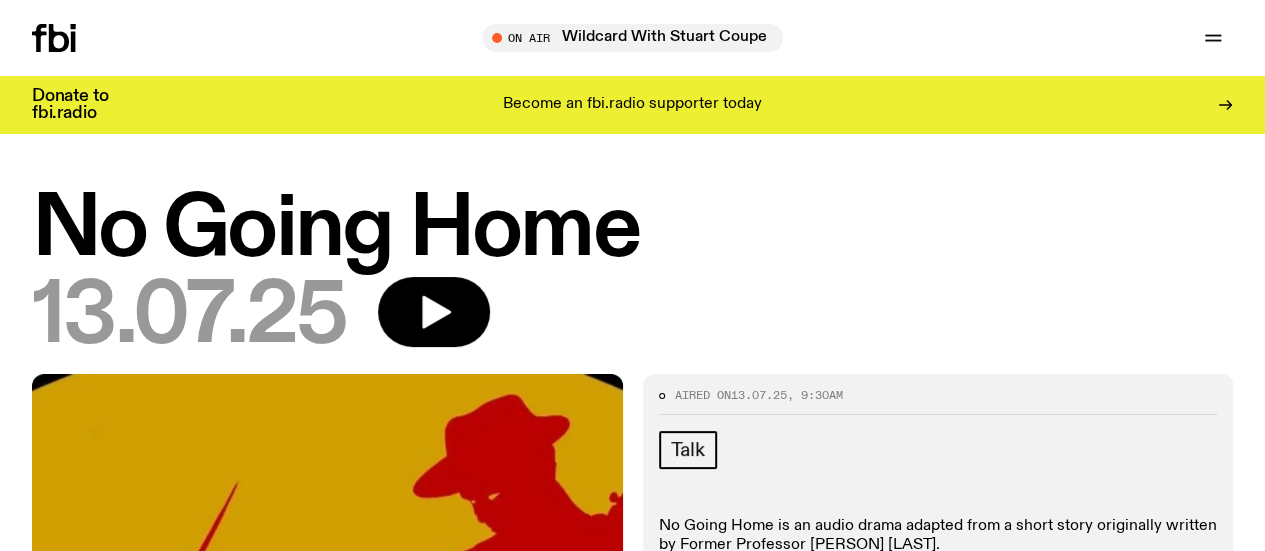 click 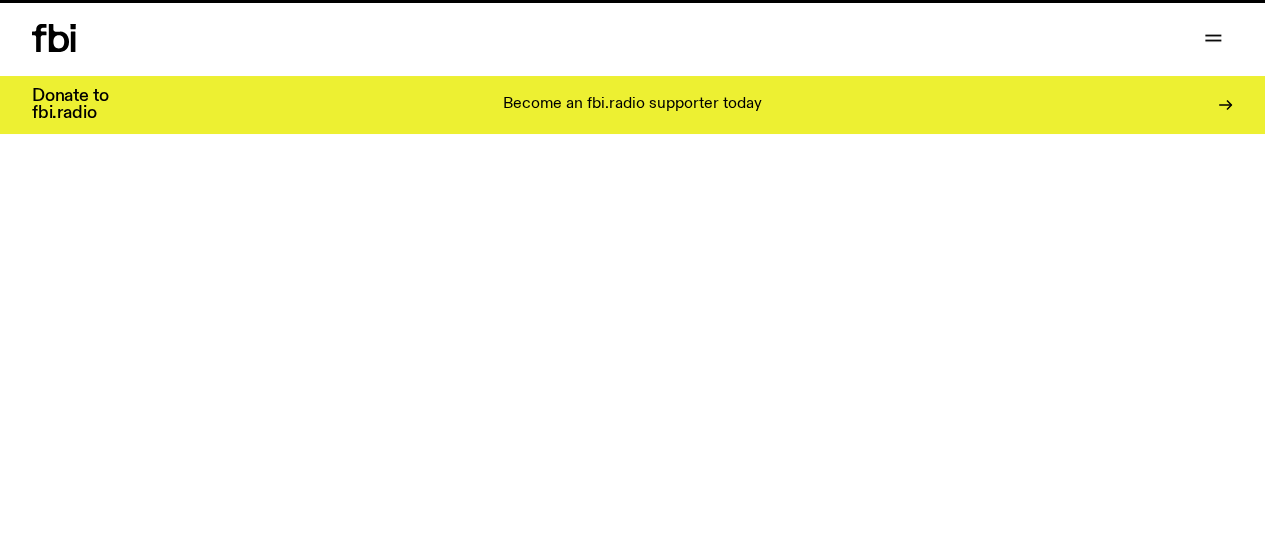 scroll, scrollTop: 101, scrollLeft: 0, axis: vertical 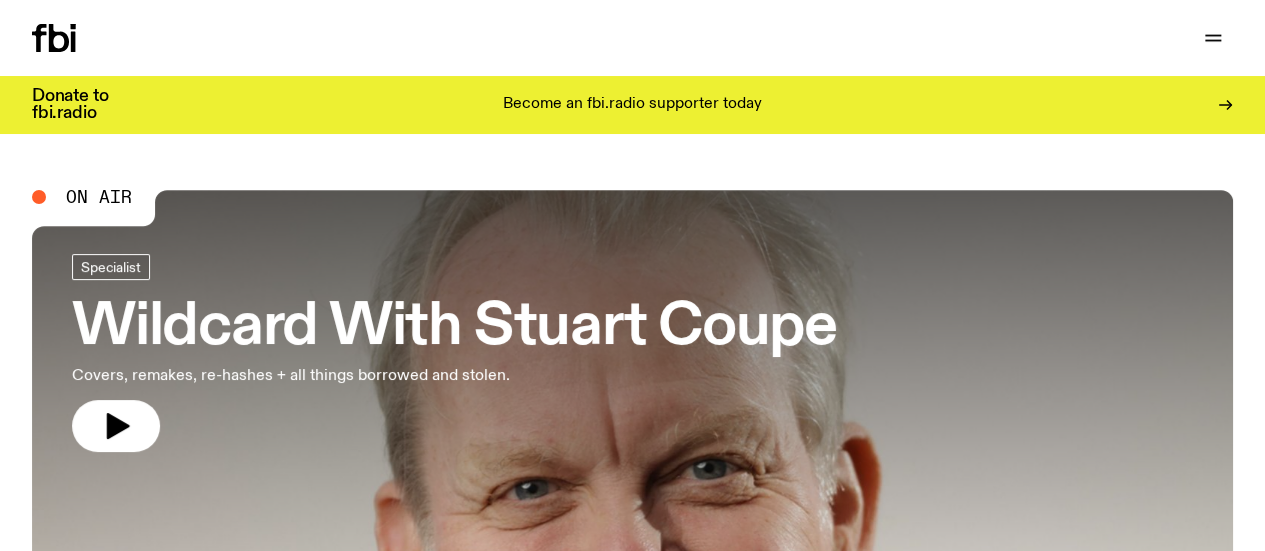click on "Schedule" at bounding box center (0, 0) 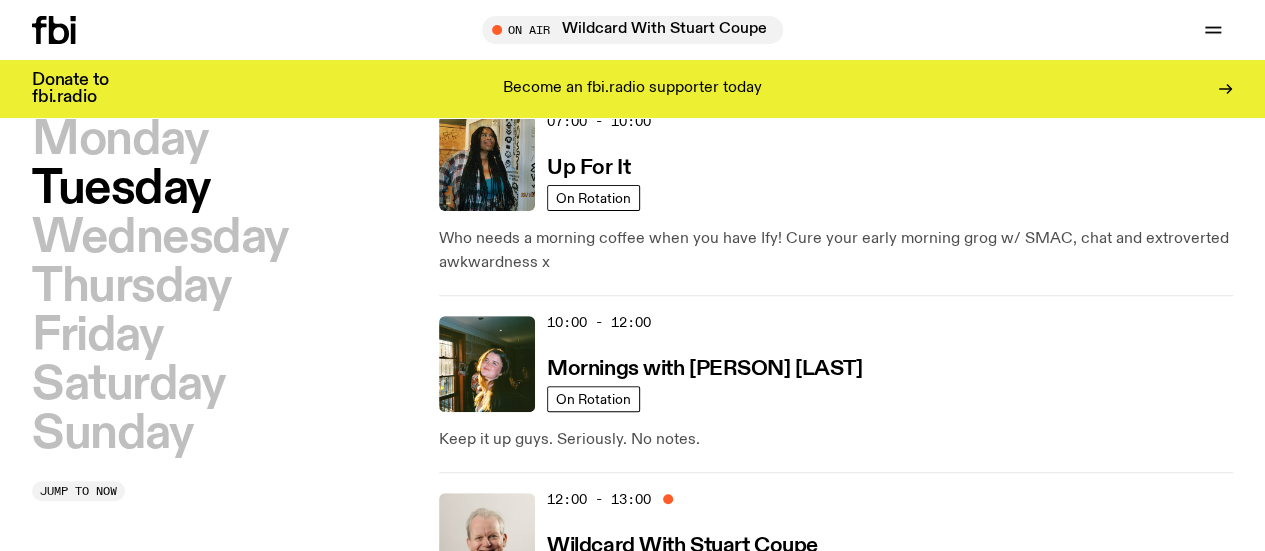 scroll, scrollTop: 0, scrollLeft: 0, axis: both 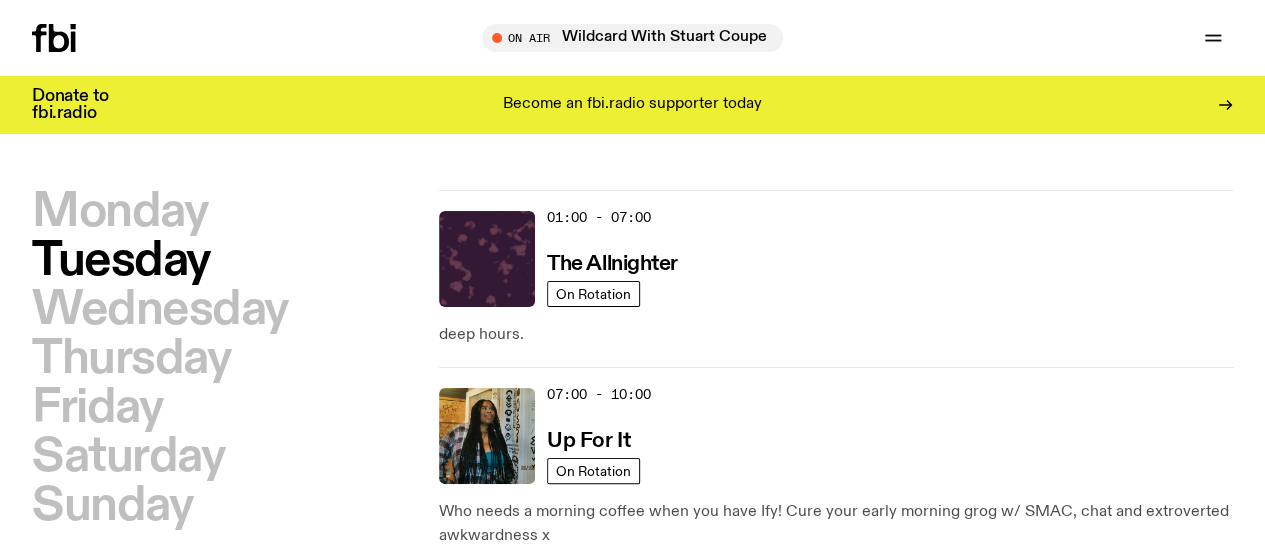 click 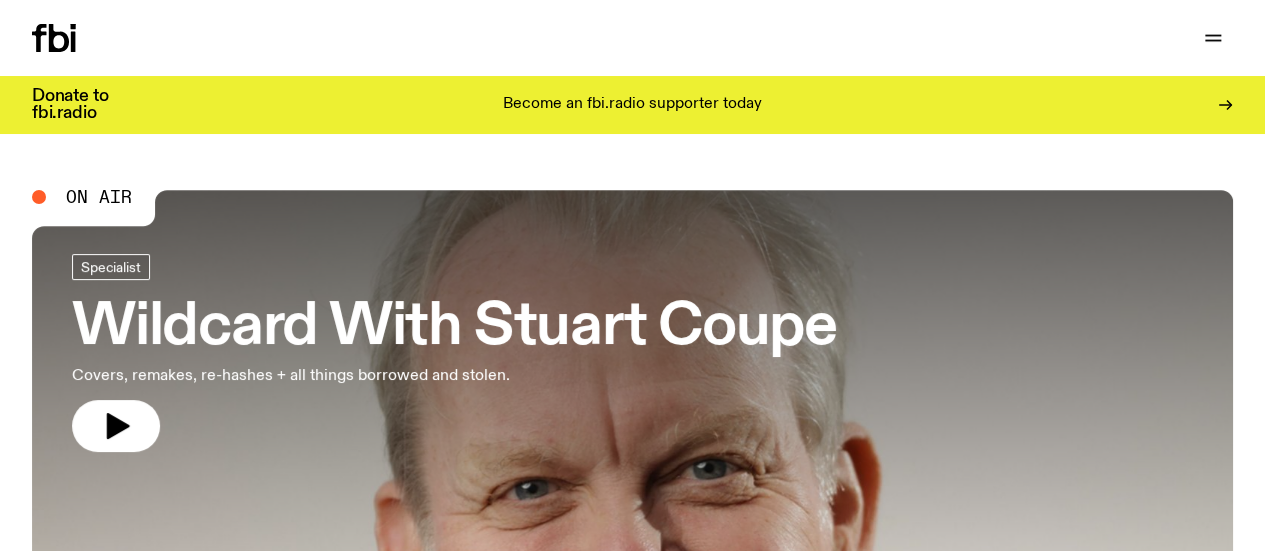 click on "Schedule" at bounding box center (0, 0) 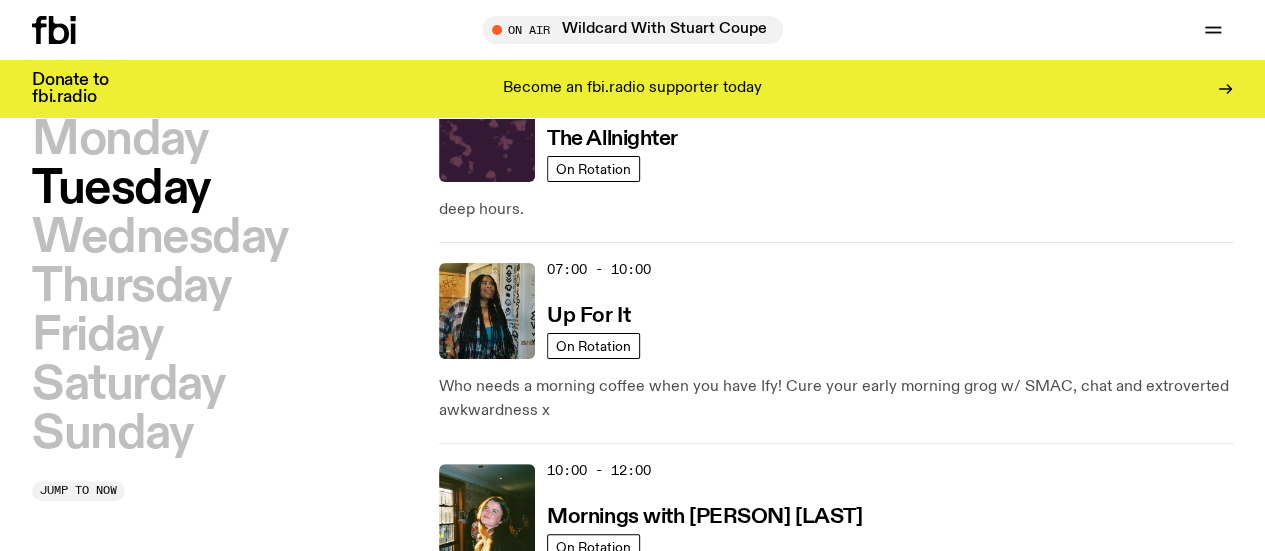 click on "Sunday" at bounding box center [112, 434] 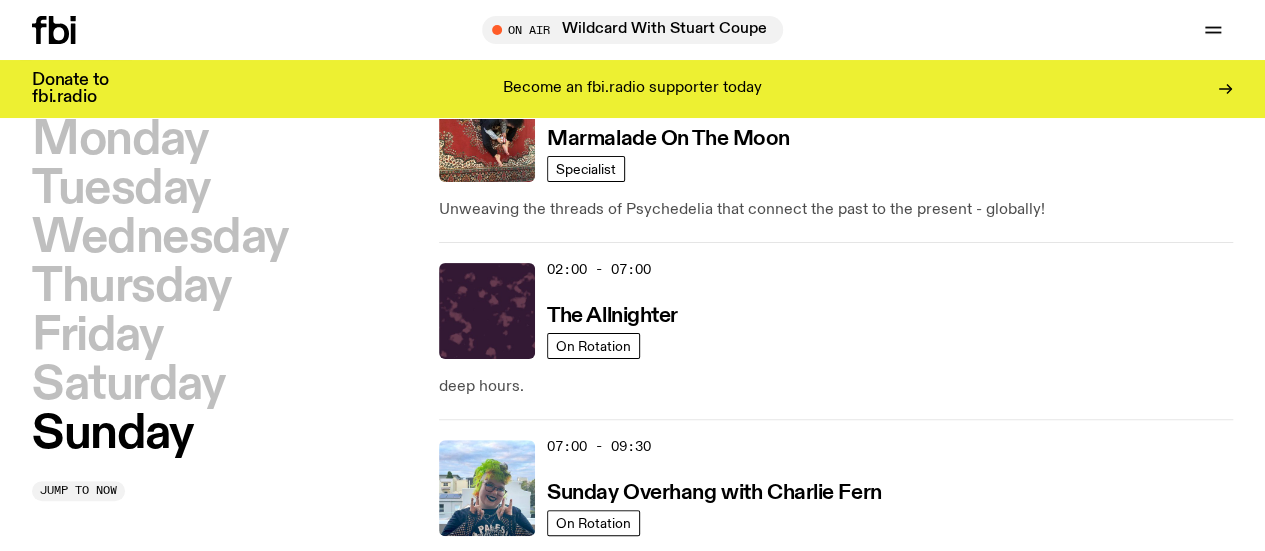 scroll, scrollTop: 56, scrollLeft: 0, axis: vertical 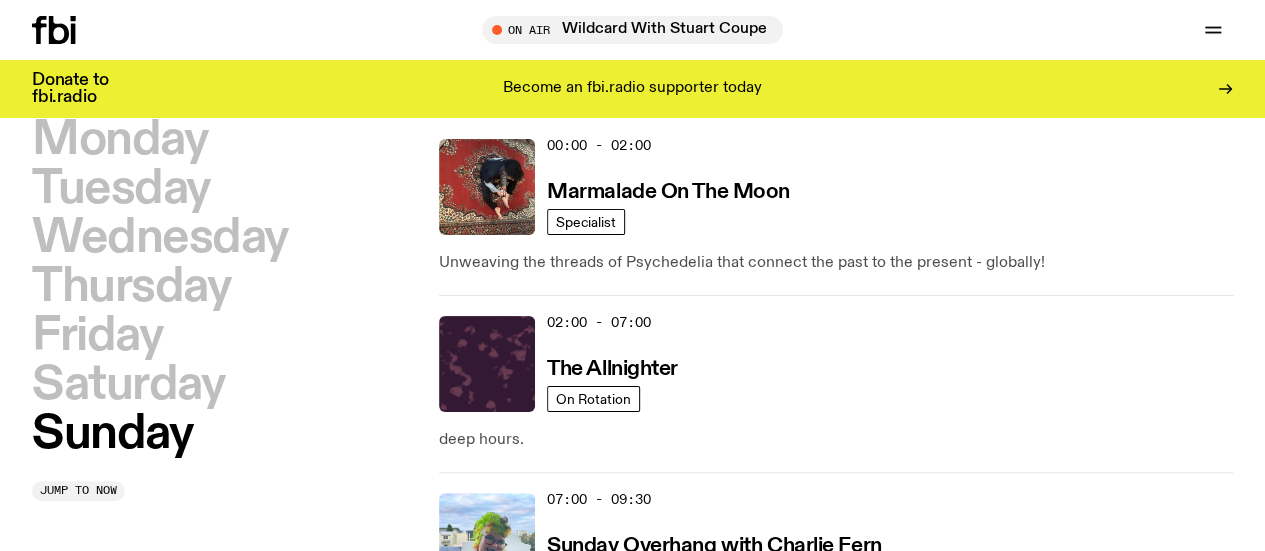 click on "Saturday" at bounding box center (128, 385) 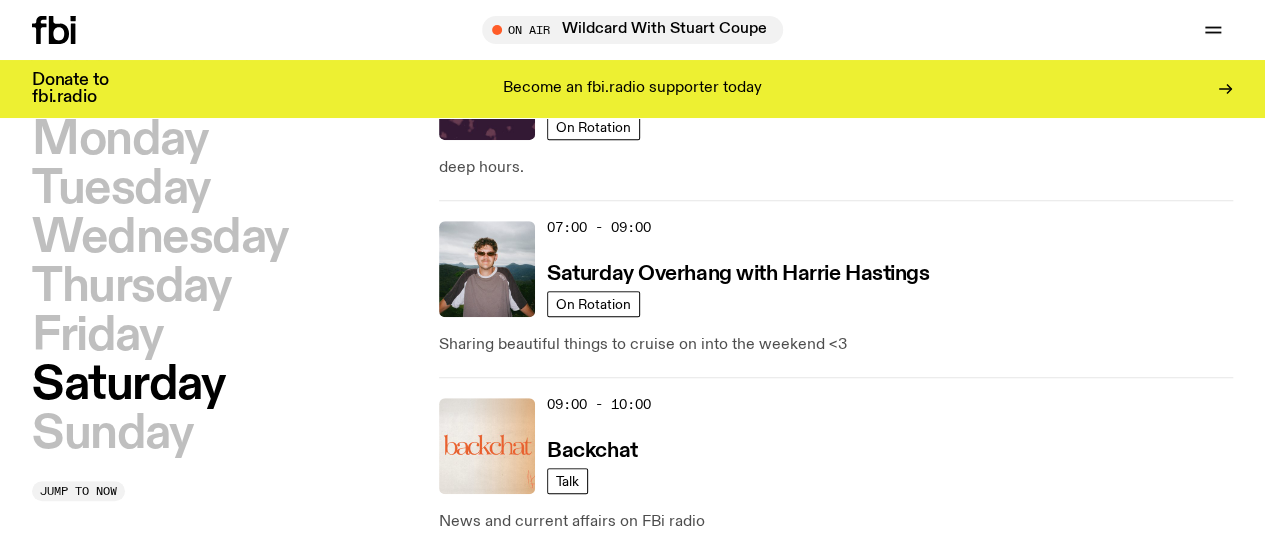 click on "Sunday" at bounding box center [112, 434] 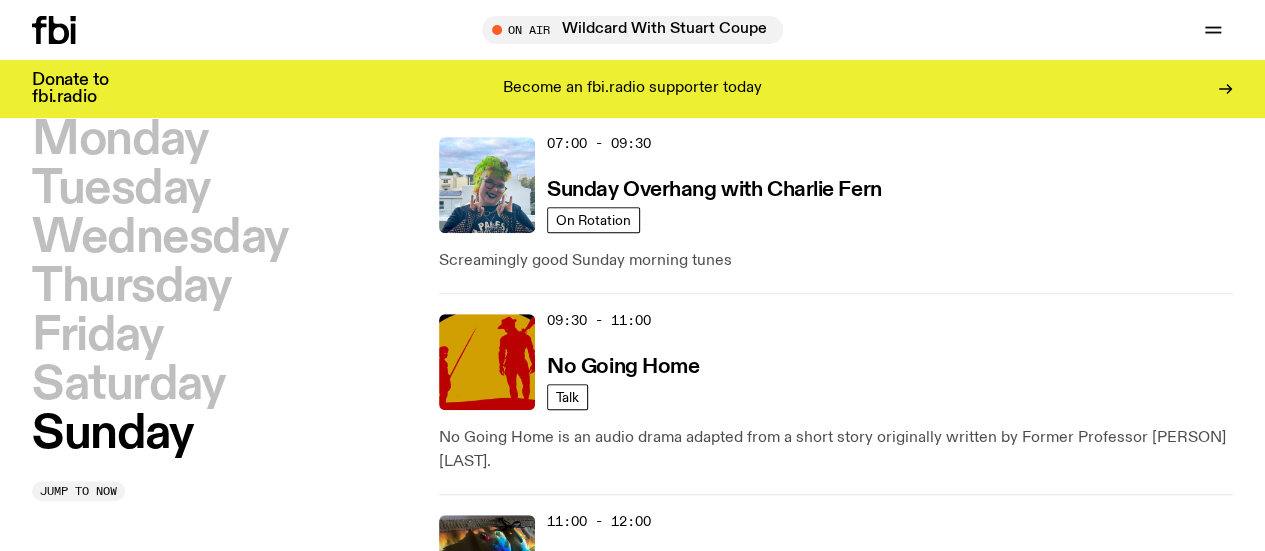 scroll, scrollTop: 452, scrollLeft: 0, axis: vertical 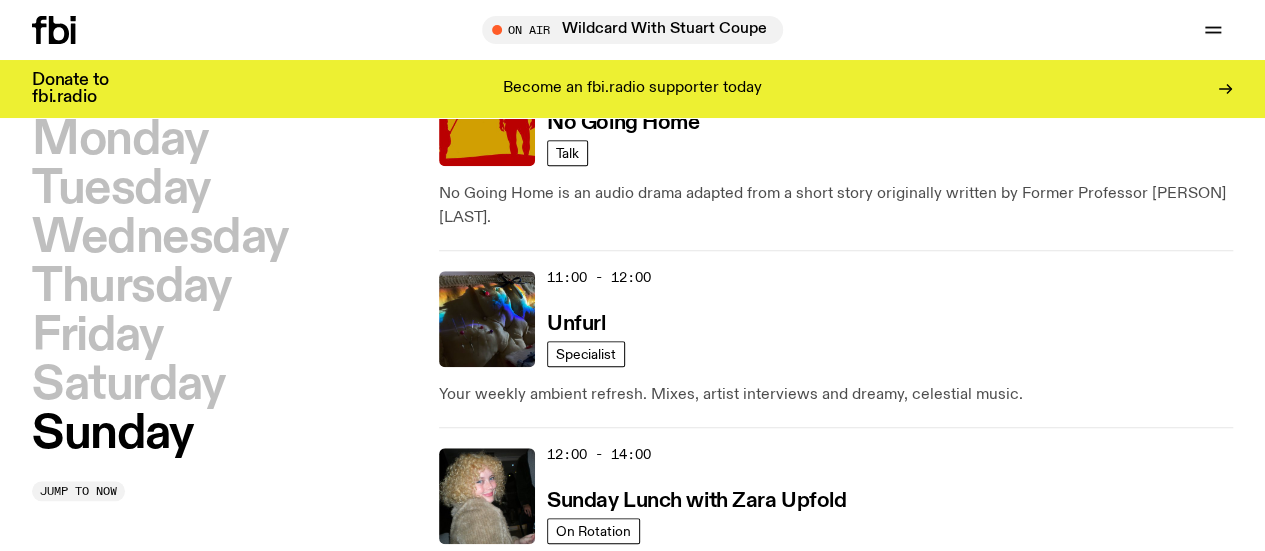 click on "Saturday" at bounding box center [128, 385] 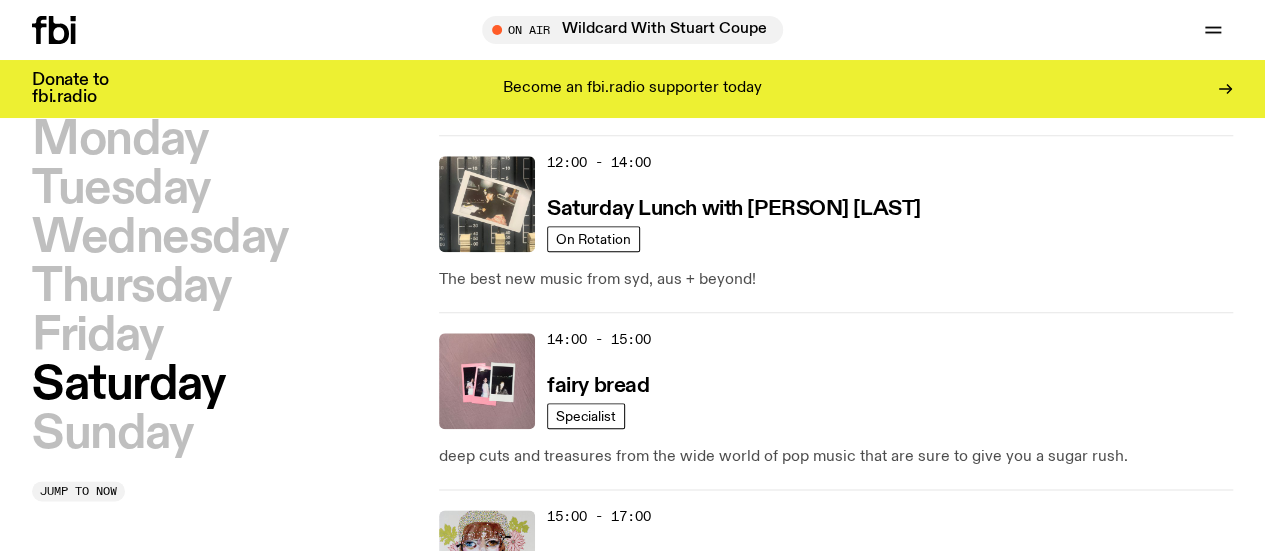 click on "Sunday" at bounding box center [112, 434] 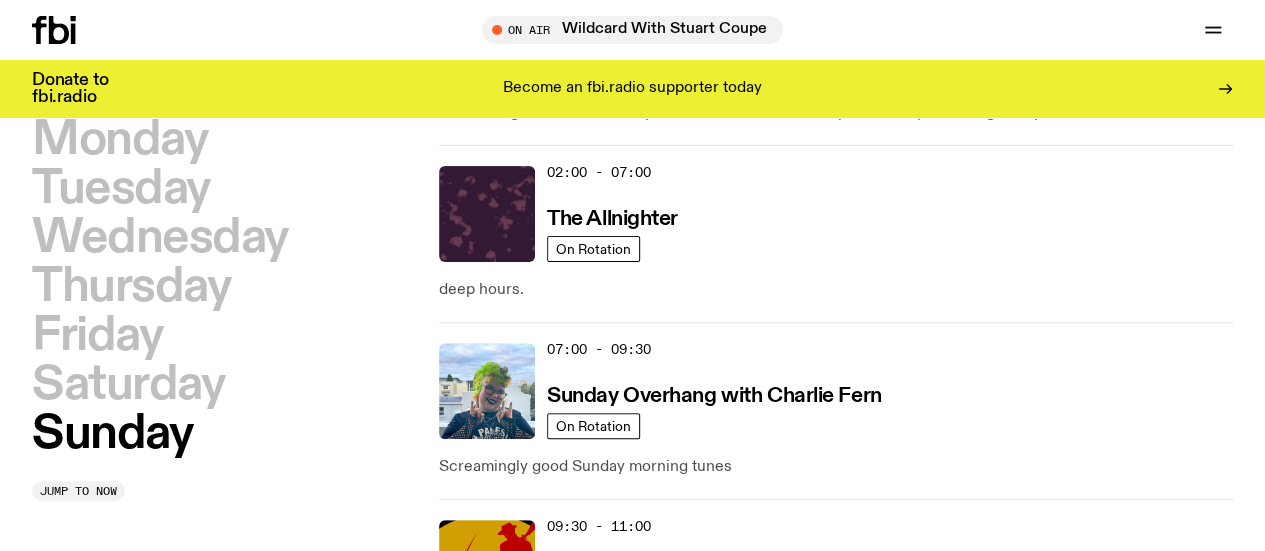 scroll, scrollTop: 201, scrollLeft: 0, axis: vertical 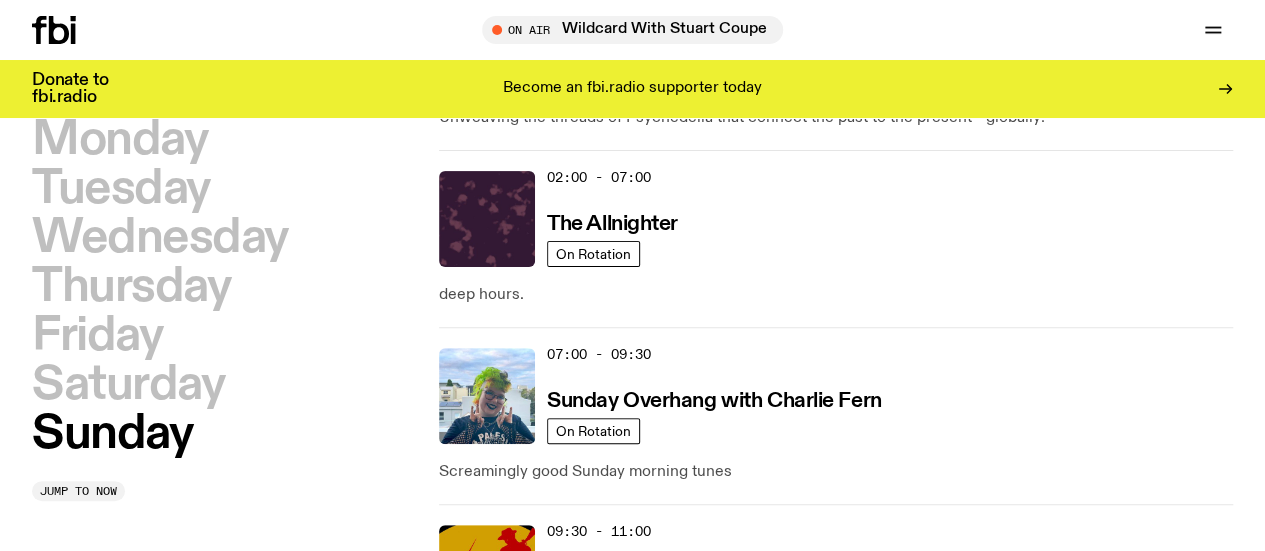 click 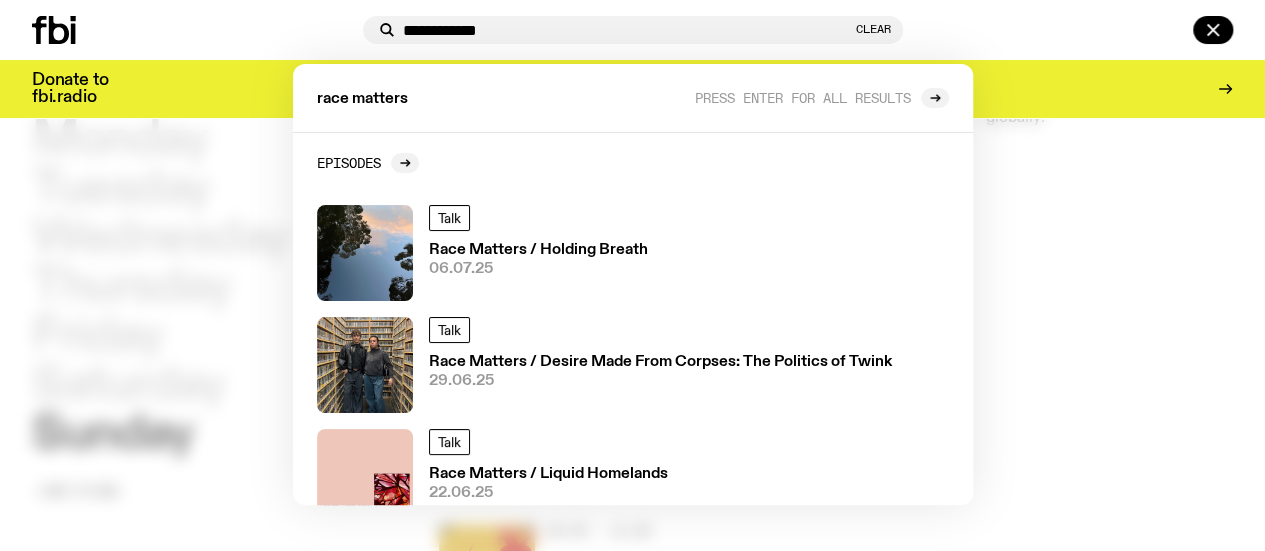 type on "**********" 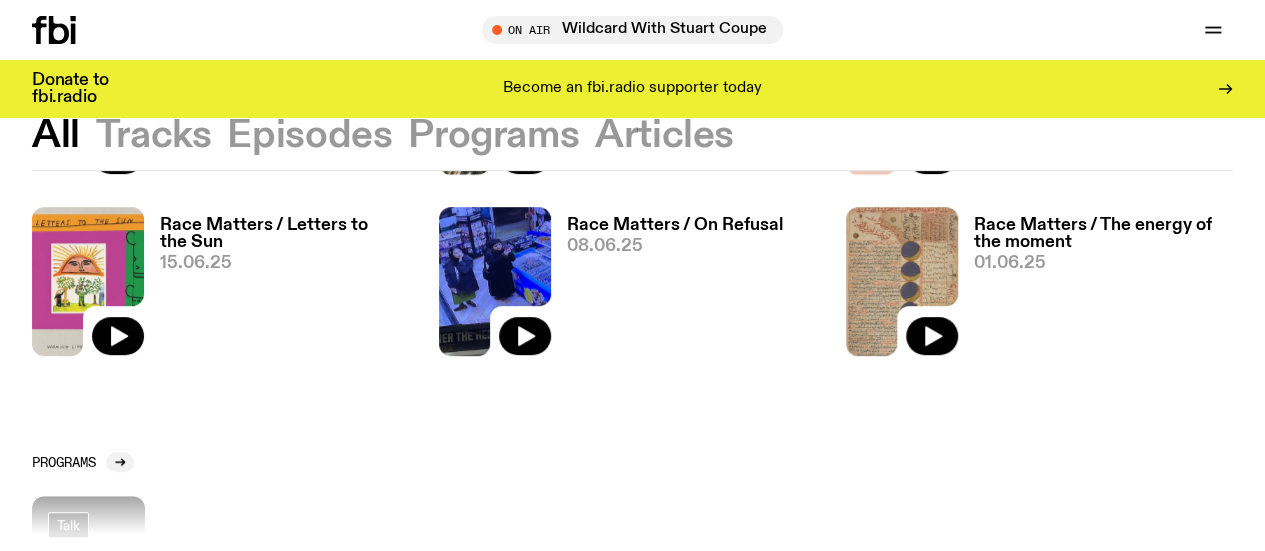 scroll, scrollTop: 360, scrollLeft: 0, axis: vertical 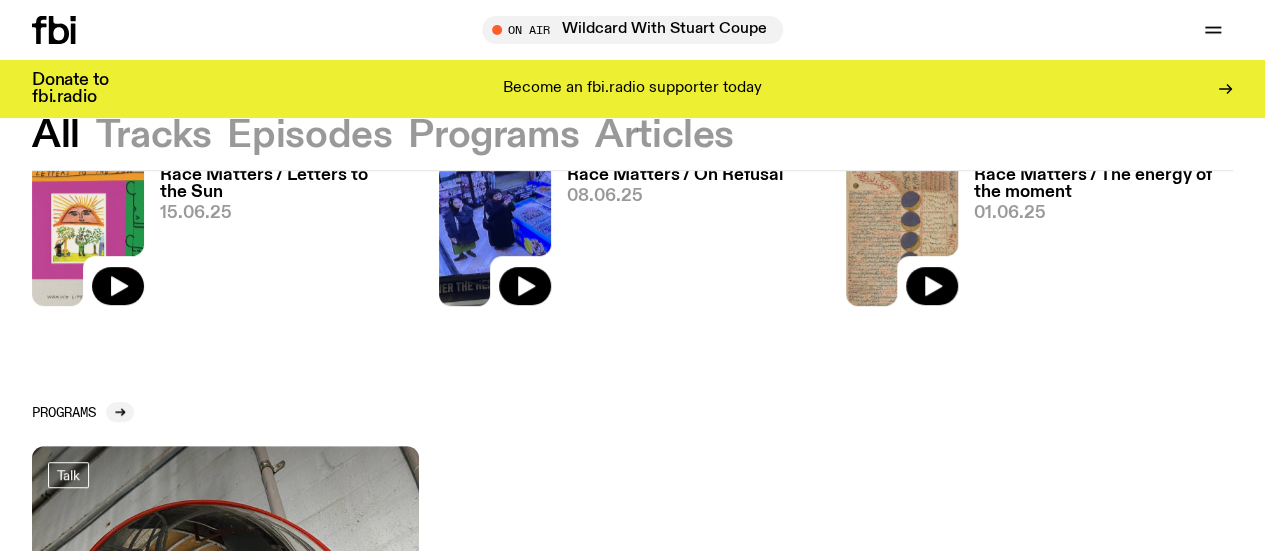 click on "[NAME] Matters / On Refusal [DATE]" at bounding box center [667, 236] 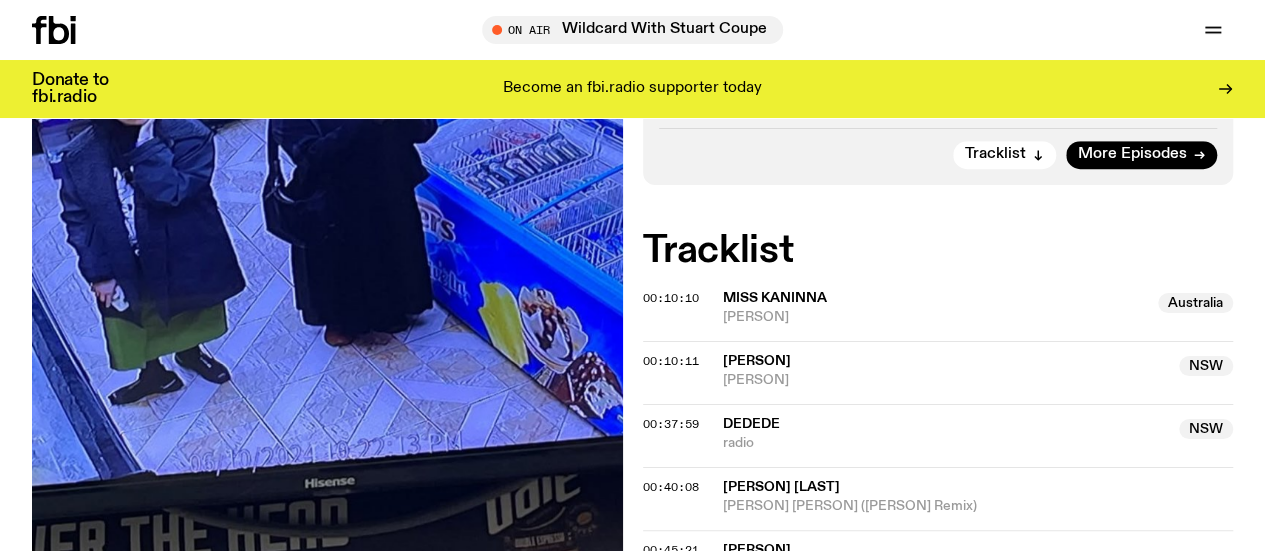 scroll, scrollTop: 632, scrollLeft: 0, axis: vertical 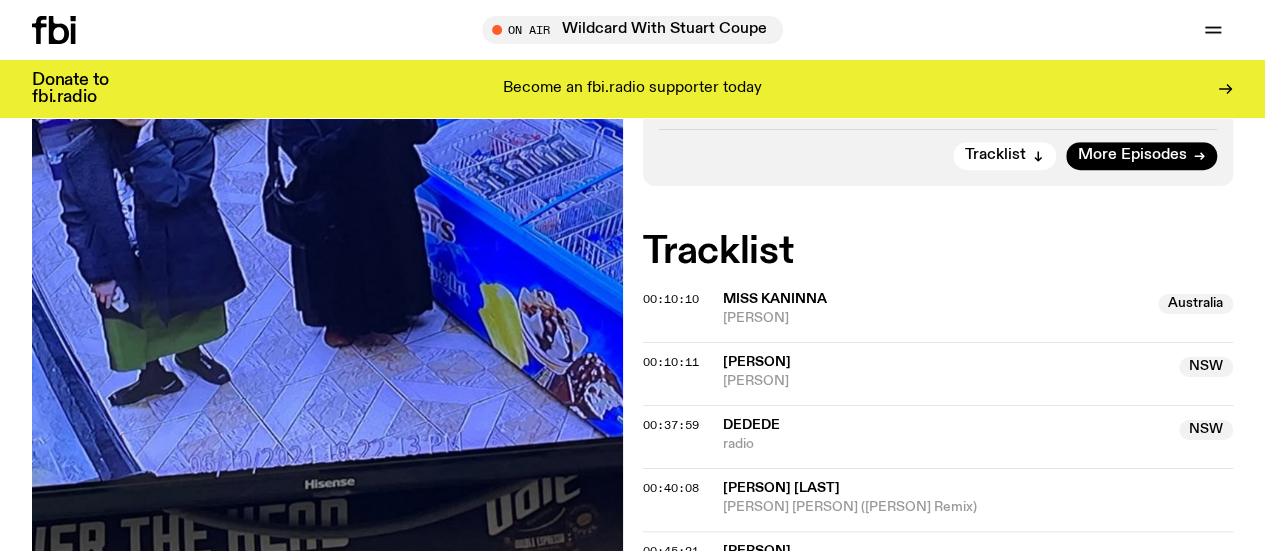 click on "More Episodes" at bounding box center (1132, 155) 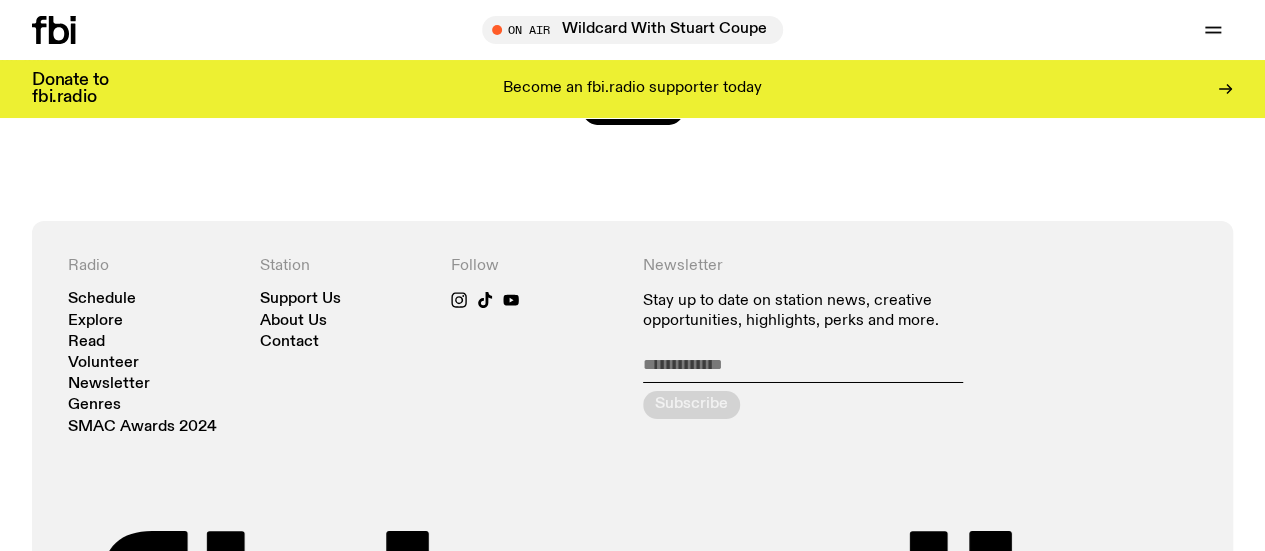 scroll, scrollTop: 3123, scrollLeft: 0, axis: vertical 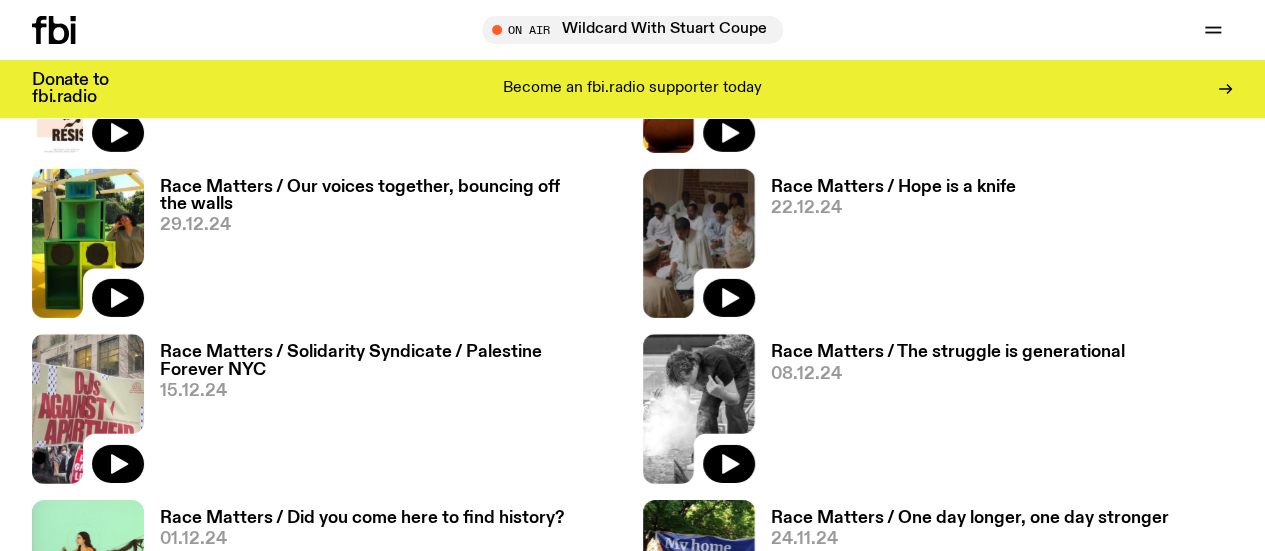 click on "Race Matters / Found family" at bounding box center (886, 848) 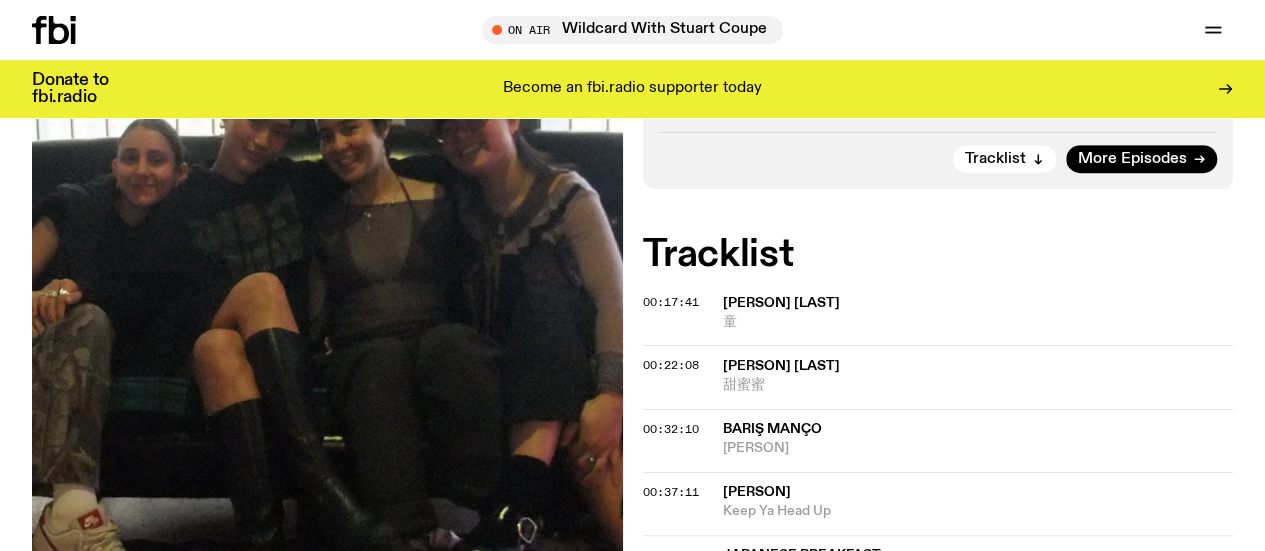 scroll, scrollTop: 324, scrollLeft: 0, axis: vertical 